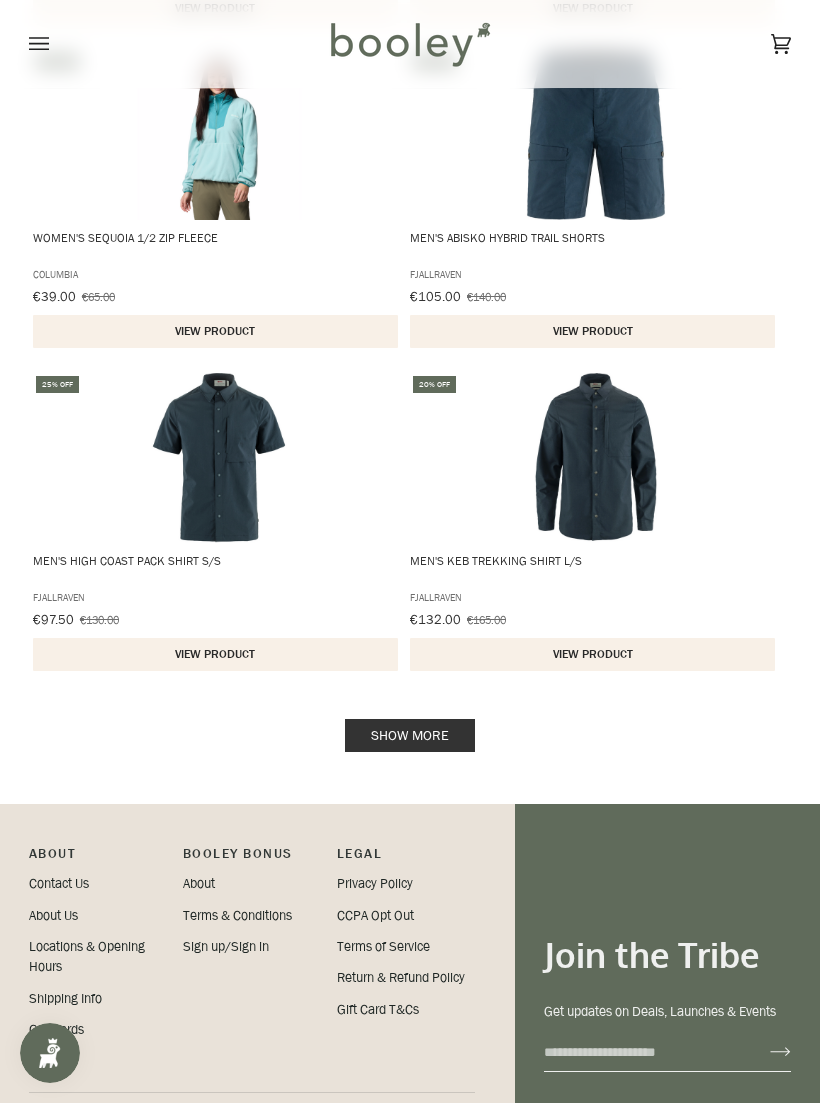 scroll, scrollTop: 29533, scrollLeft: 0, axis: vertical 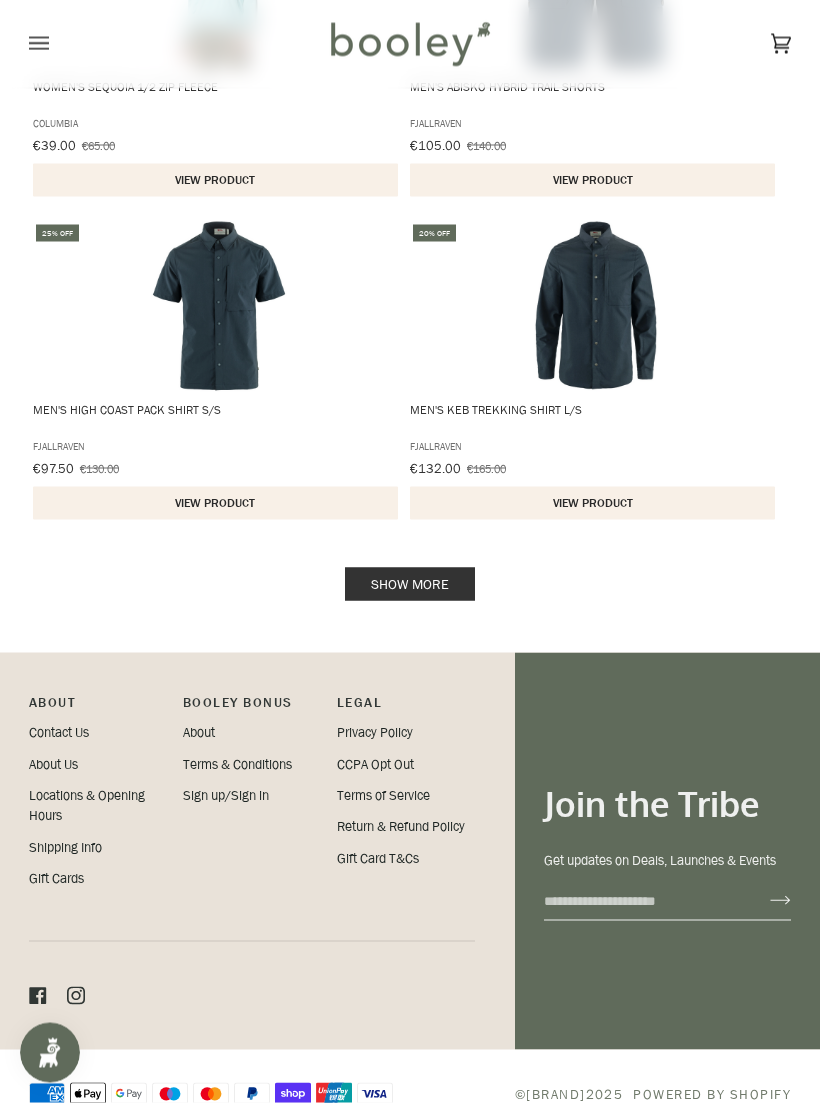 click on "Show more" at bounding box center (410, 584) 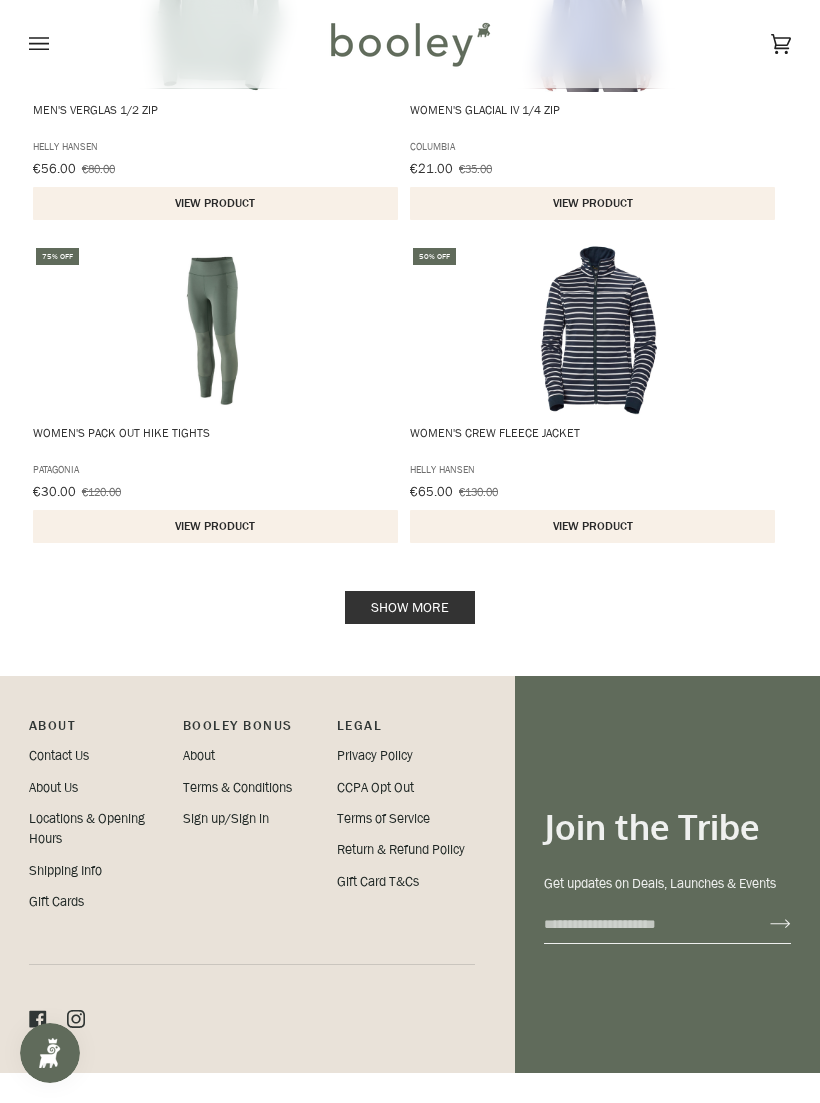 click on "Show more" at bounding box center (410, 607) 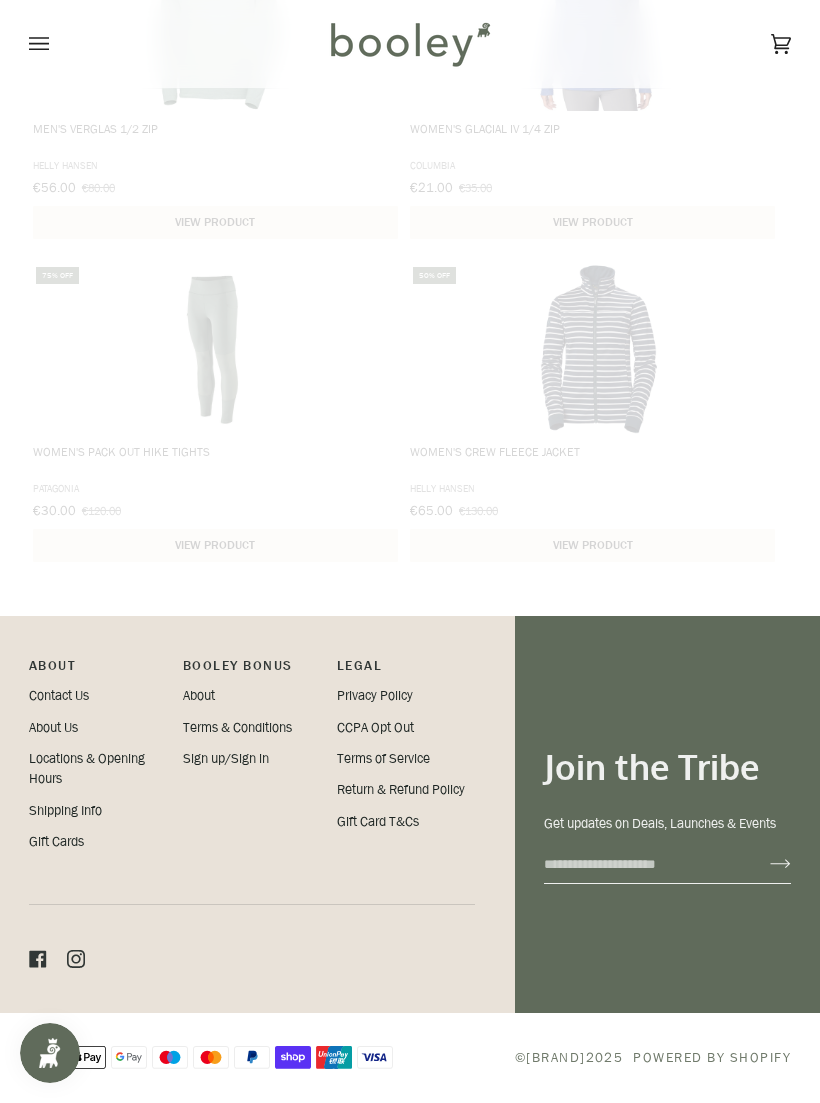 scroll, scrollTop: 32684, scrollLeft: 0, axis: vertical 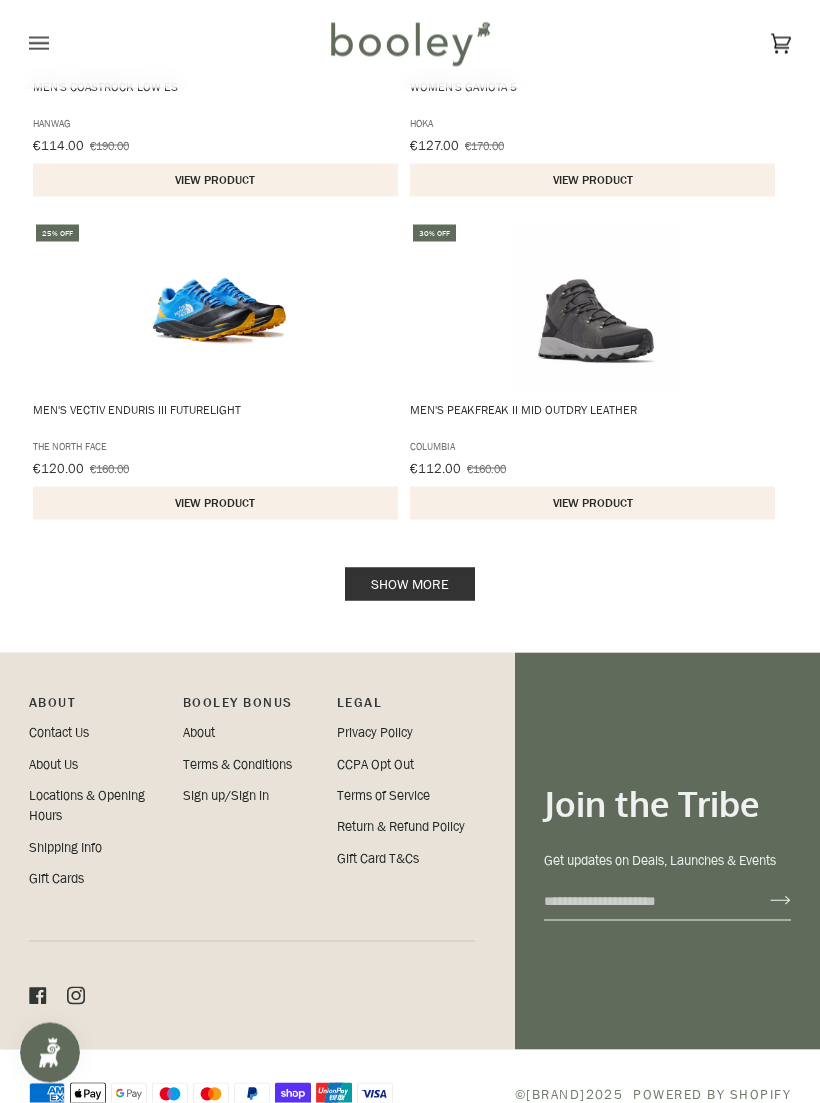 click on "Show more" at bounding box center [410, 584] 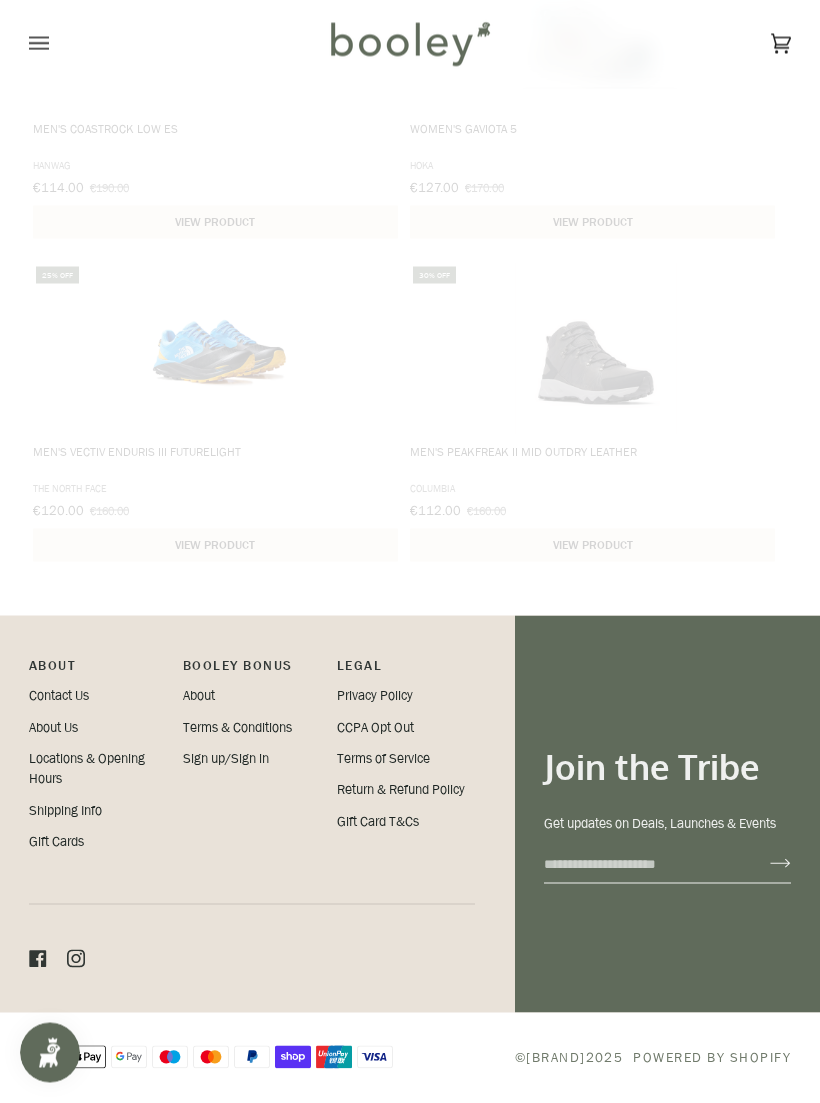 scroll, scrollTop: 35914, scrollLeft: 0, axis: vertical 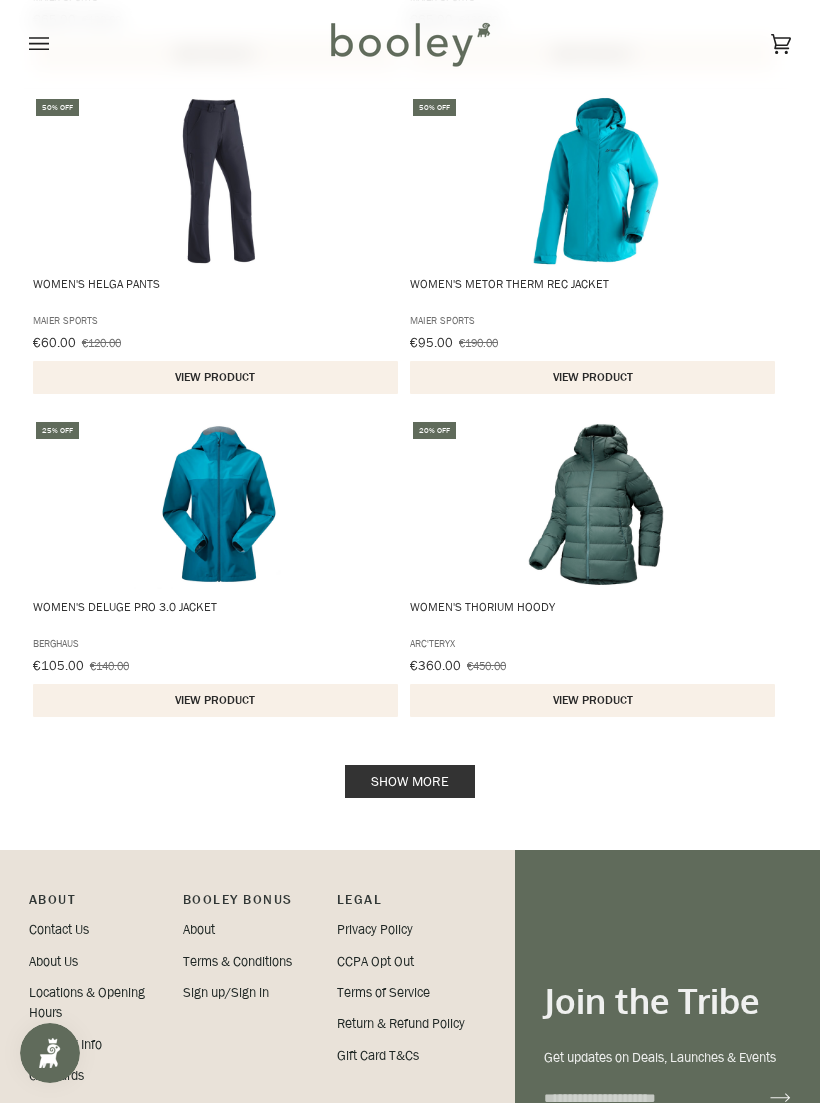 click on "Show more" at bounding box center (410, 781) 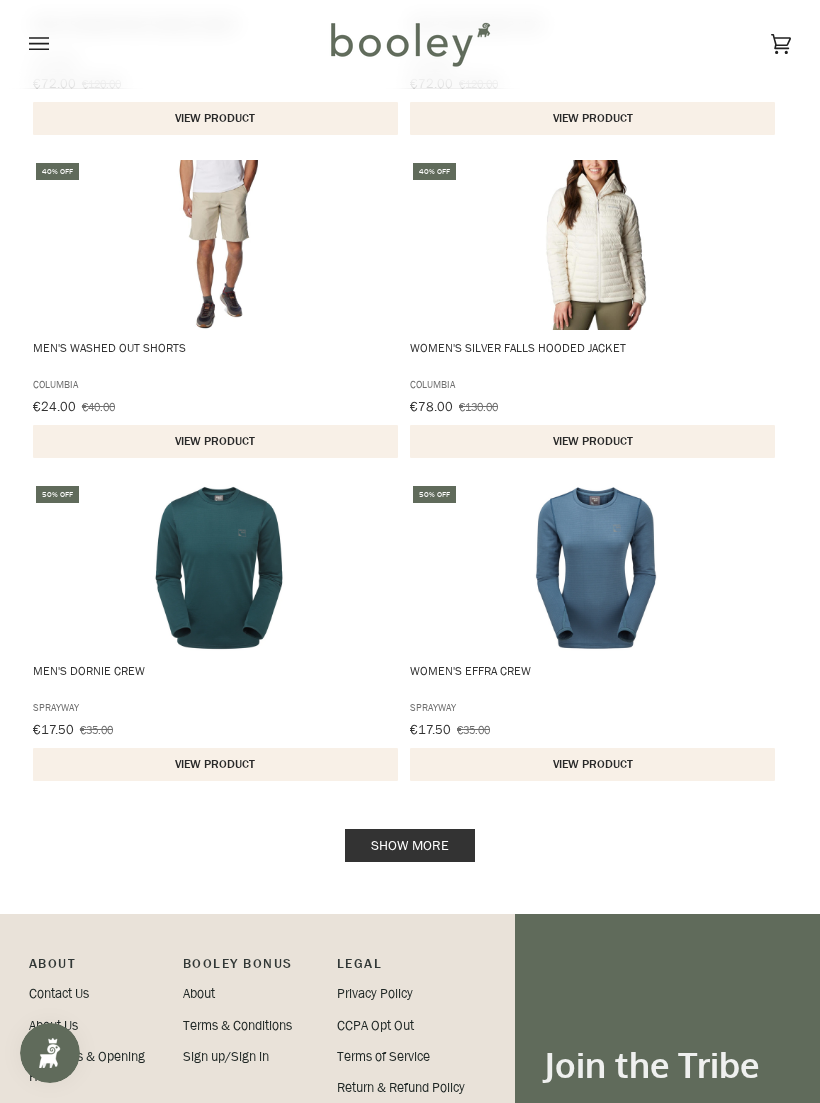 scroll, scrollTop: 42203, scrollLeft: 0, axis: vertical 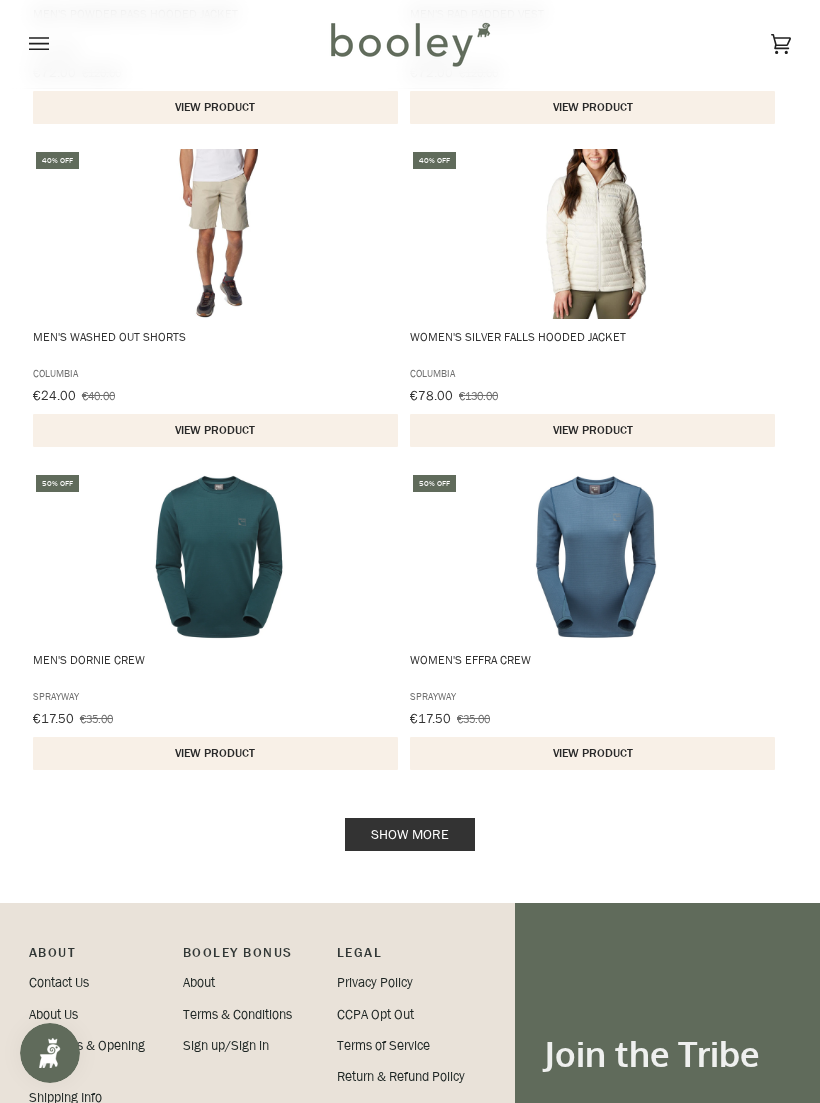 click on "Show more" at bounding box center [410, 834] 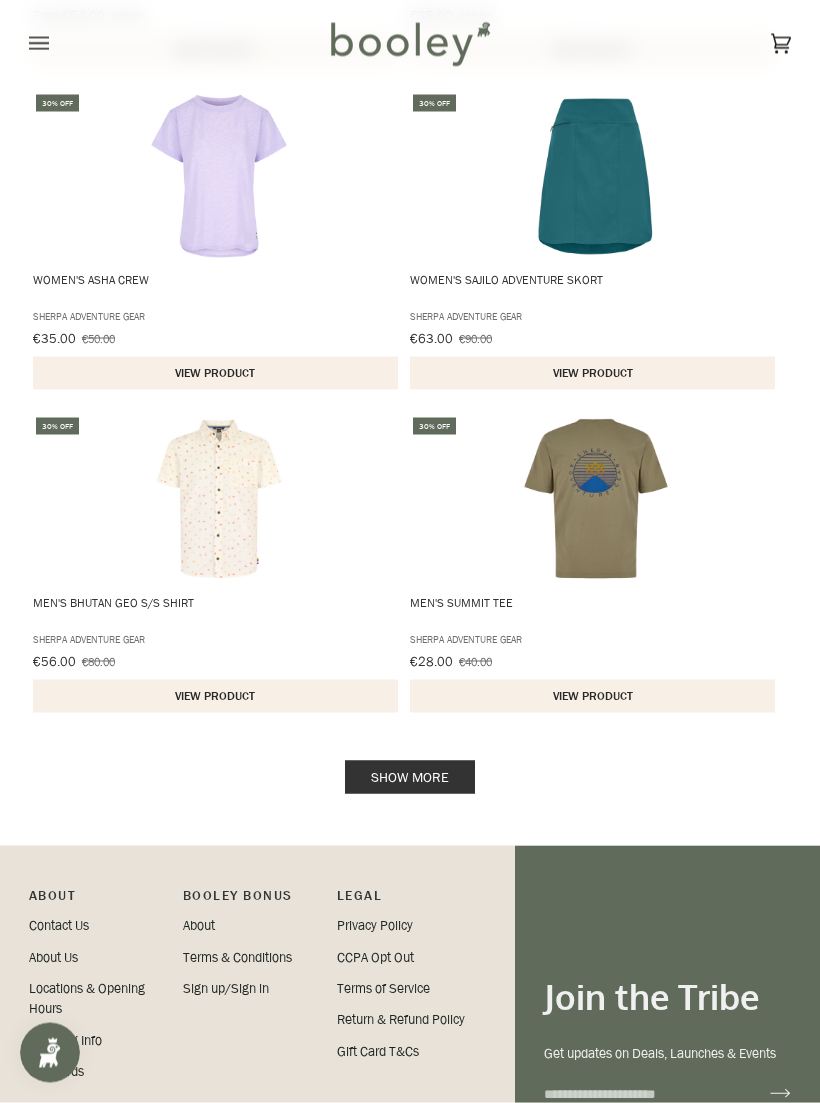 scroll, scrollTop: 45491, scrollLeft: 0, axis: vertical 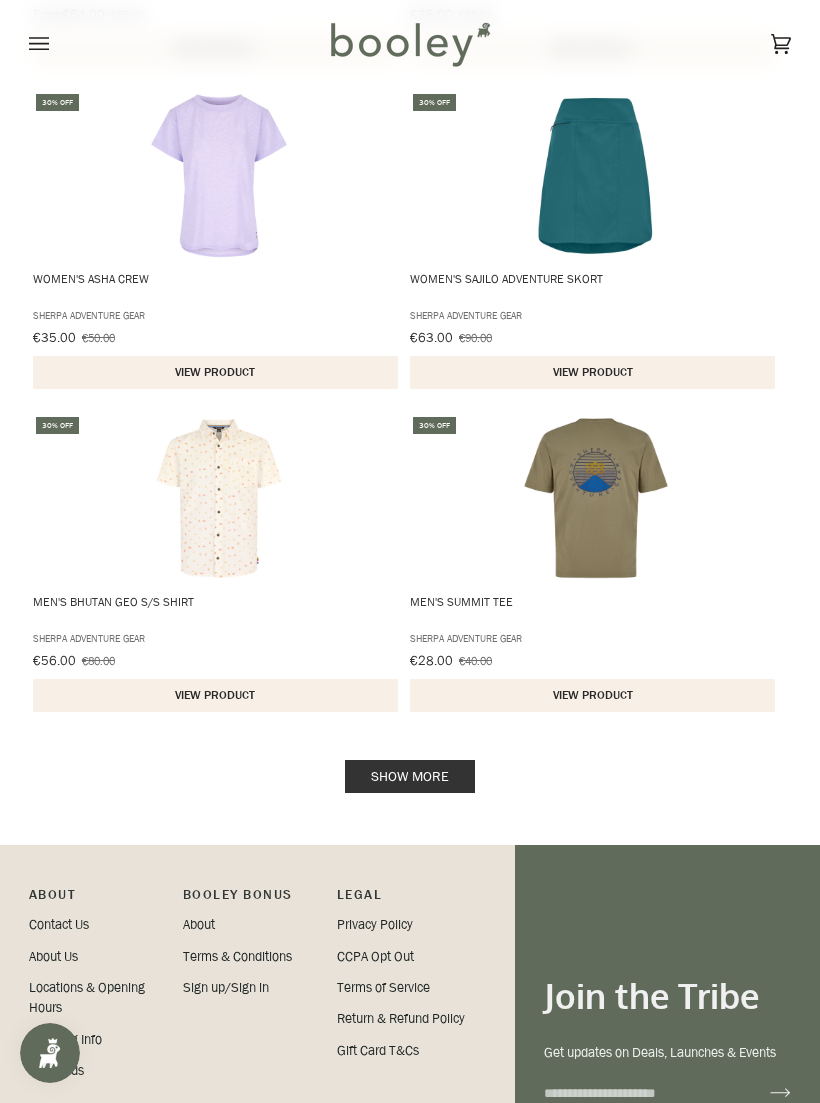 click on "Show more" at bounding box center (410, 776) 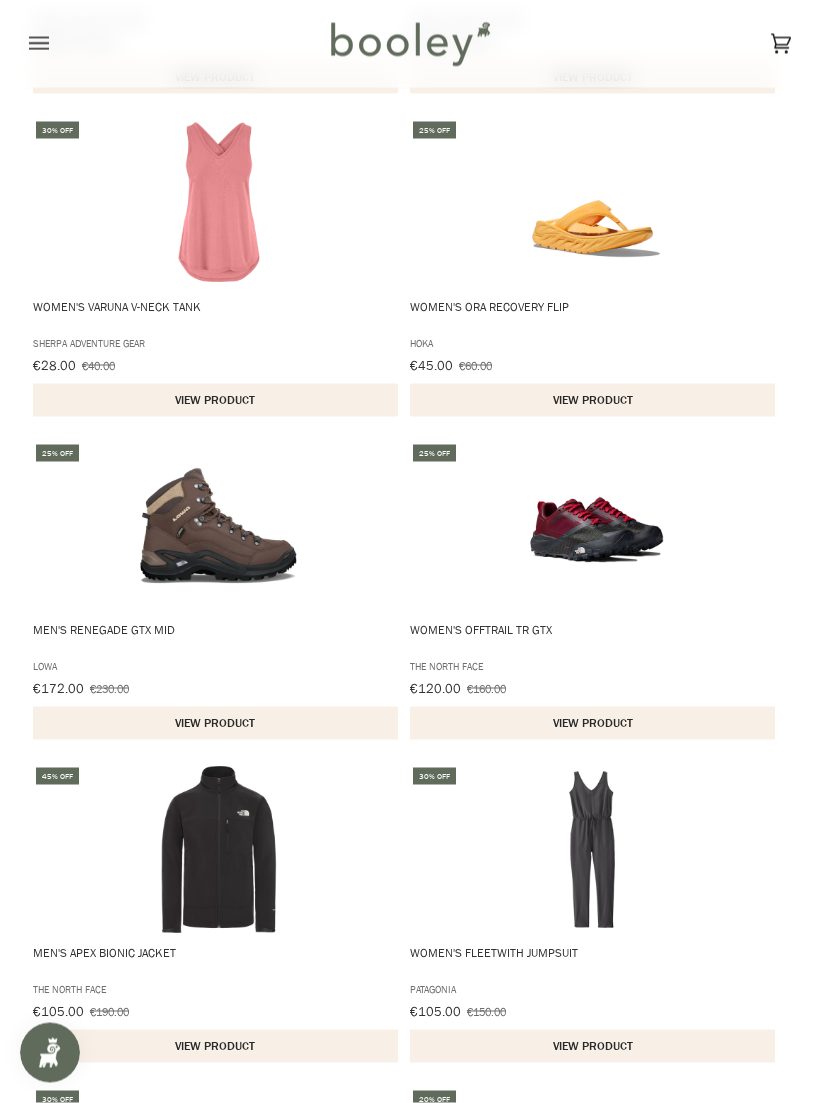 scroll, scrollTop: 46111, scrollLeft: 0, axis: vertical 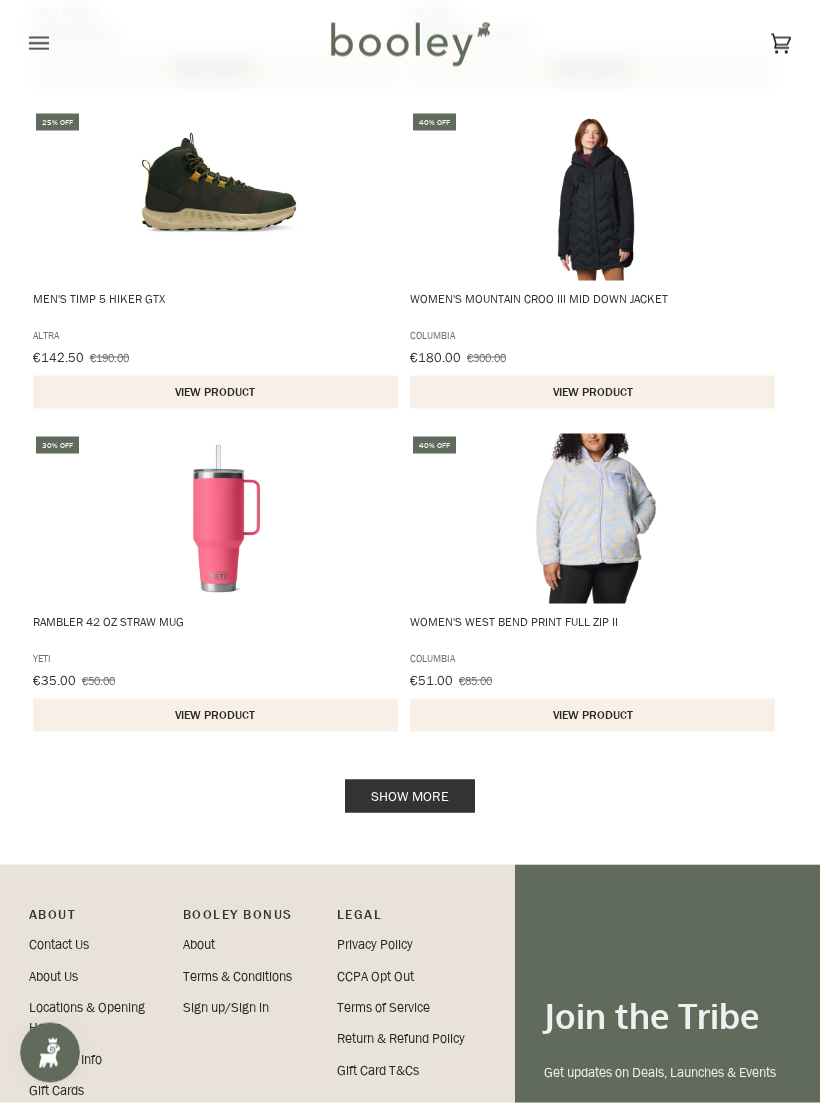 click on "Show more" at bounding box center (410, 796) 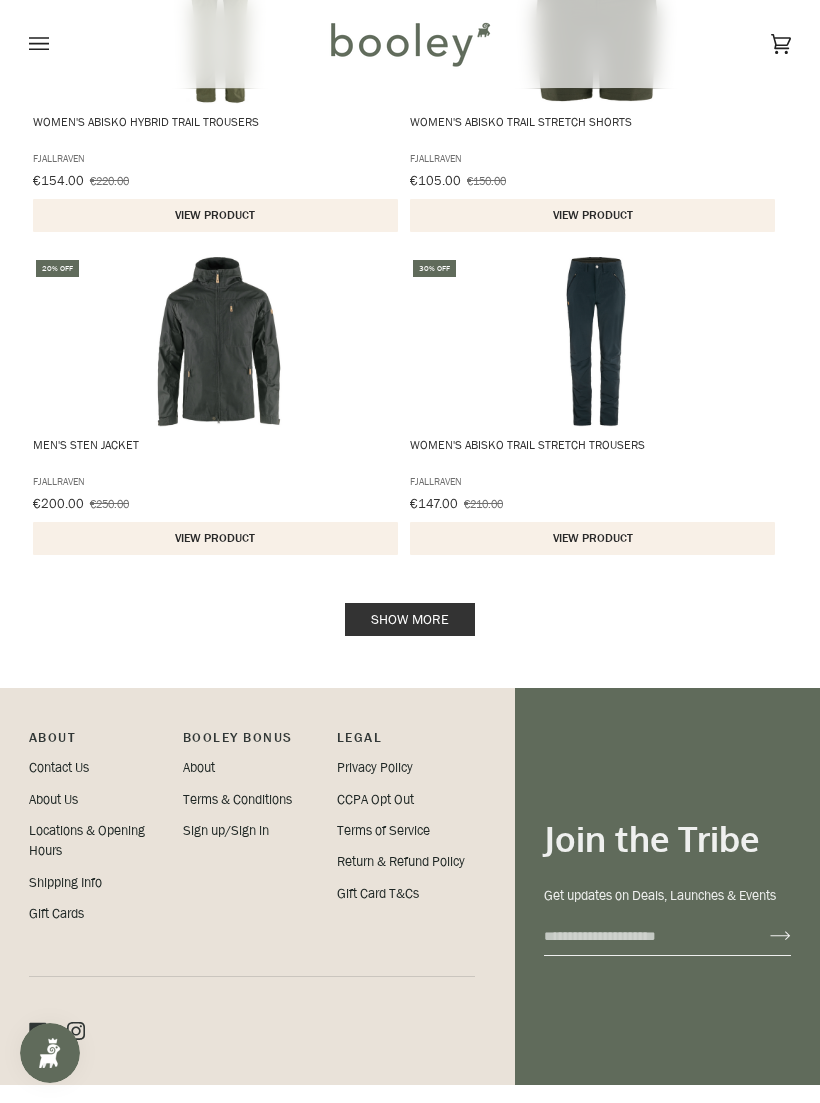 scroll, scrollTop: 52143, scrollLeft: 0, axis: vertical 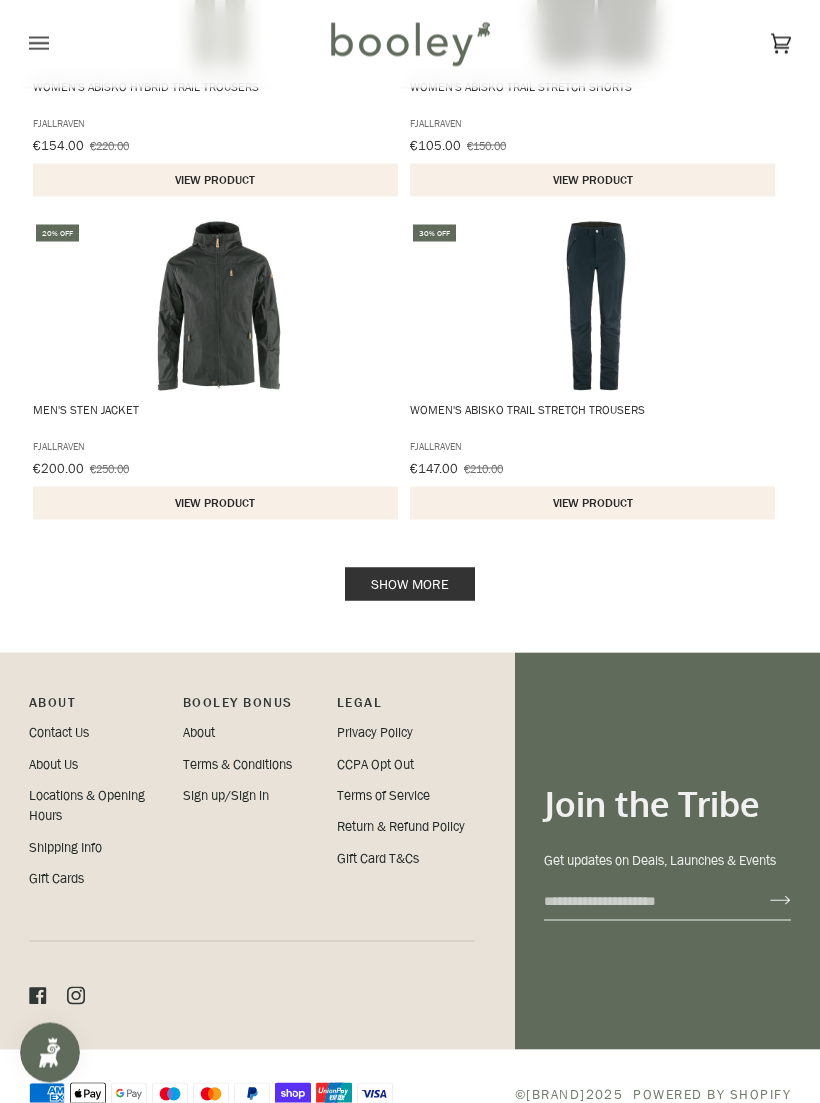 click on "Show more" at bounding box center [410, 584] 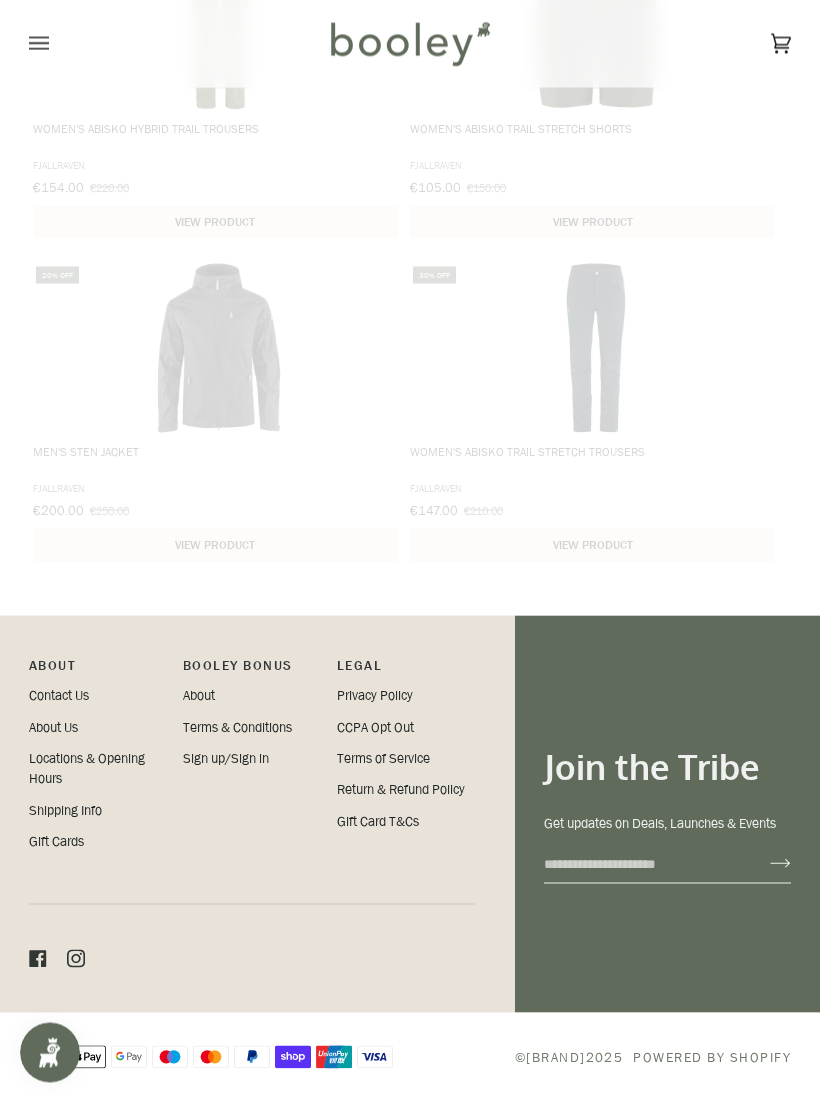 scroll, scrollTop: 52064, scrollLeft: 0, axis: vertical 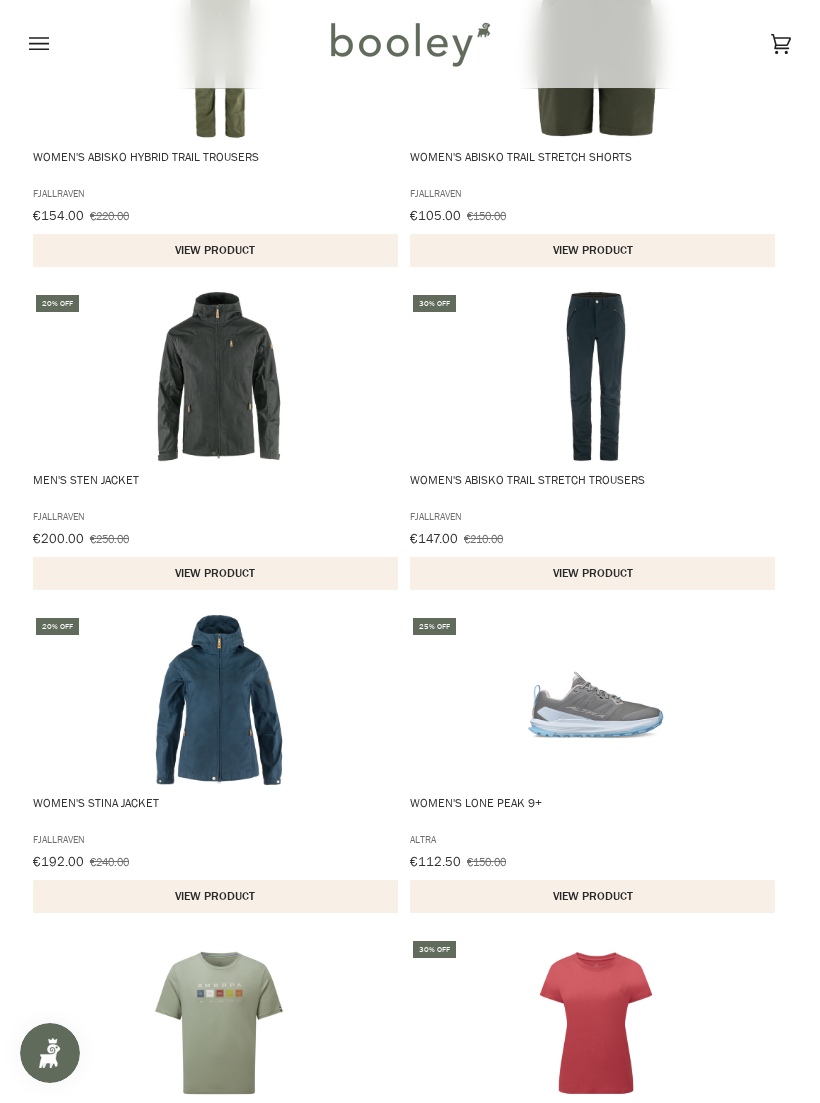 click 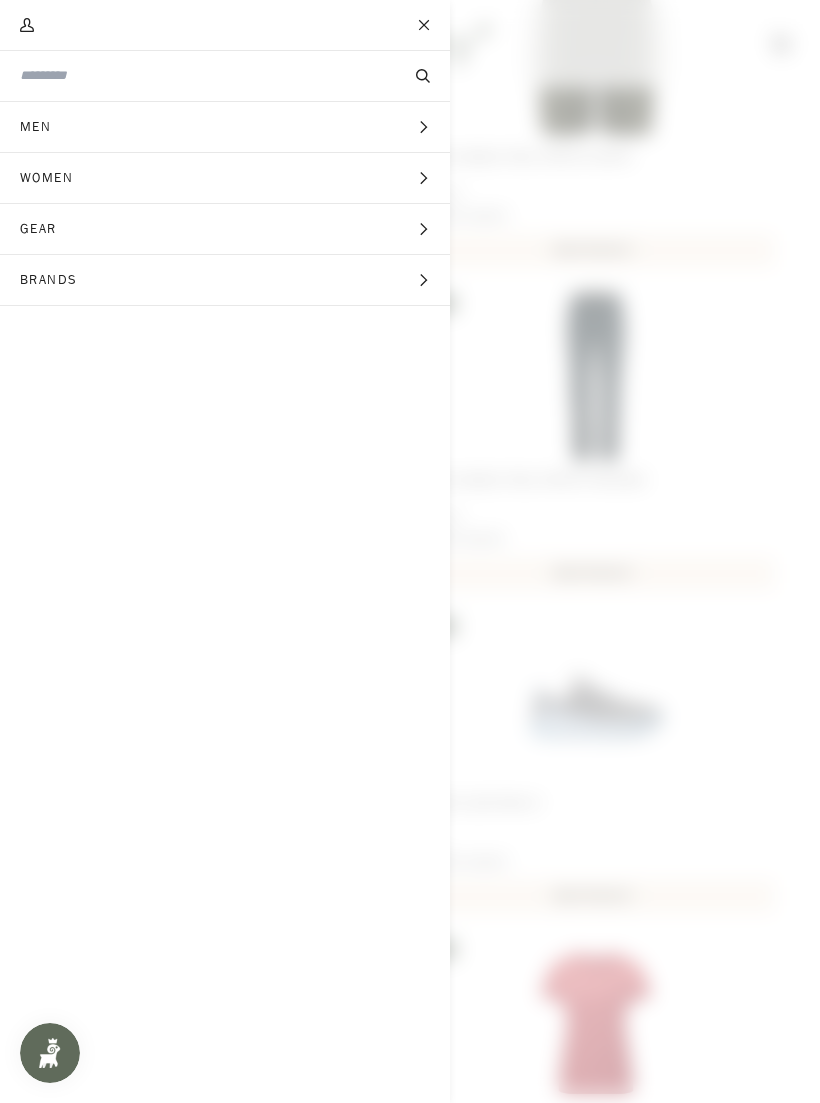 click on "Women" at bounding box center (53, 178) 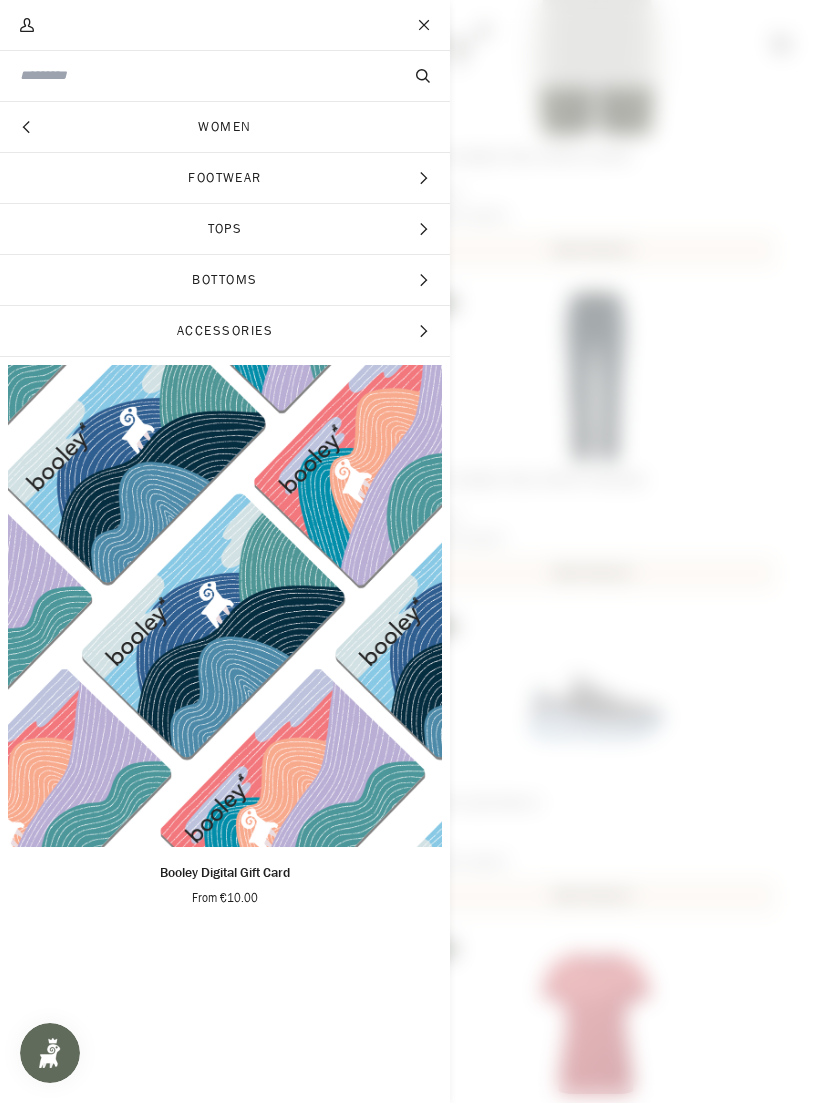 click on "Tops" at bounding box center (225, 229) 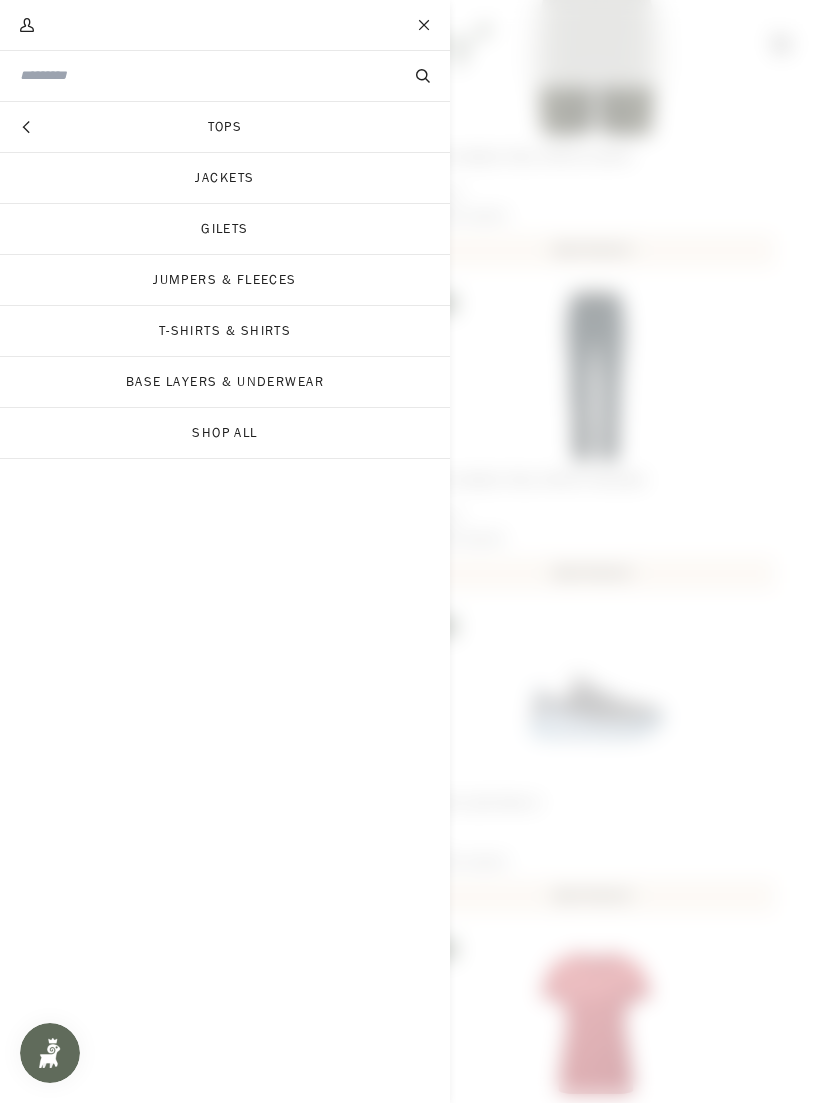 click on "Jackets" at bounding box center (225, 178) 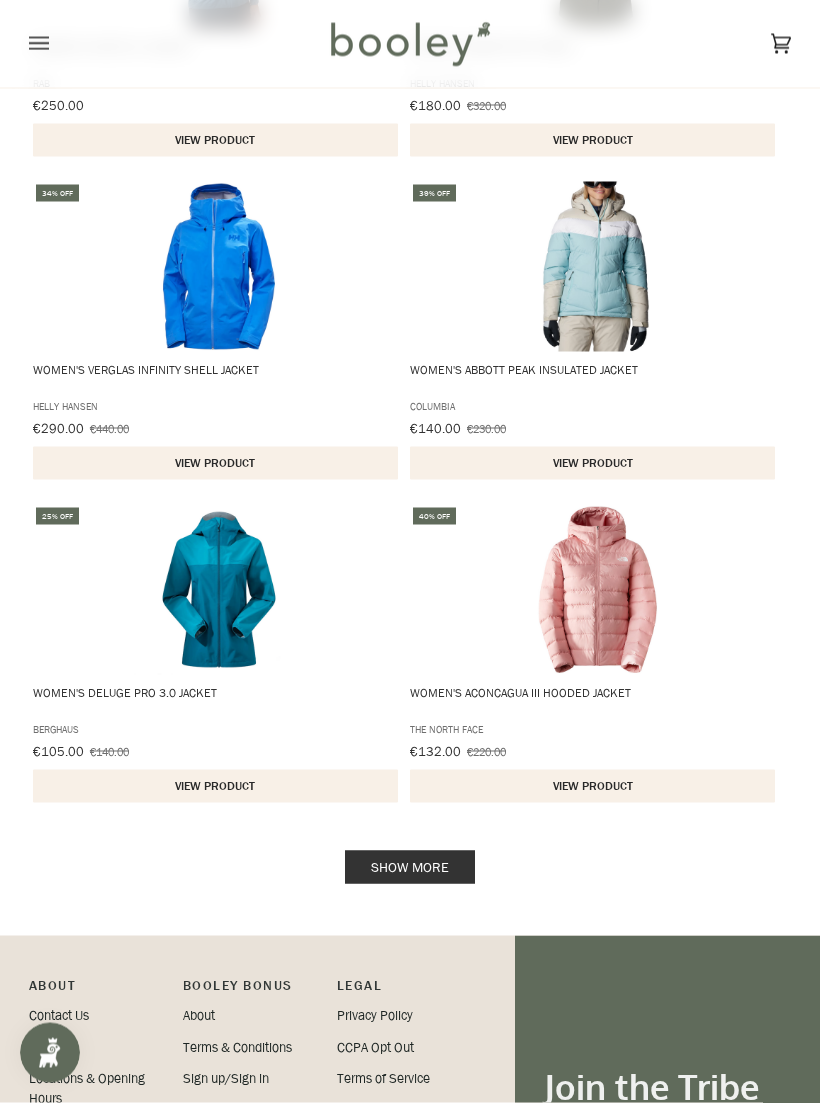 scroll, scrollTop: 2782, scrollLeft: 0, axis: vertical 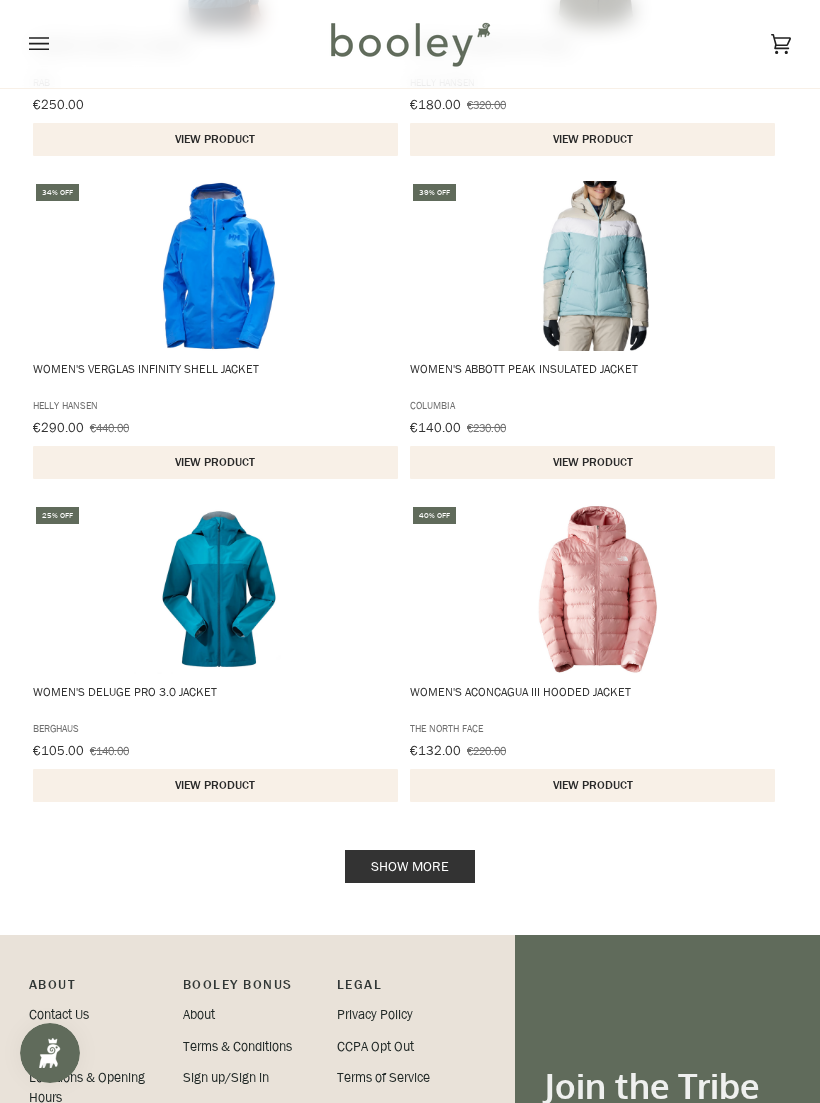 click on "Show more" at bounding box center (410, 866) 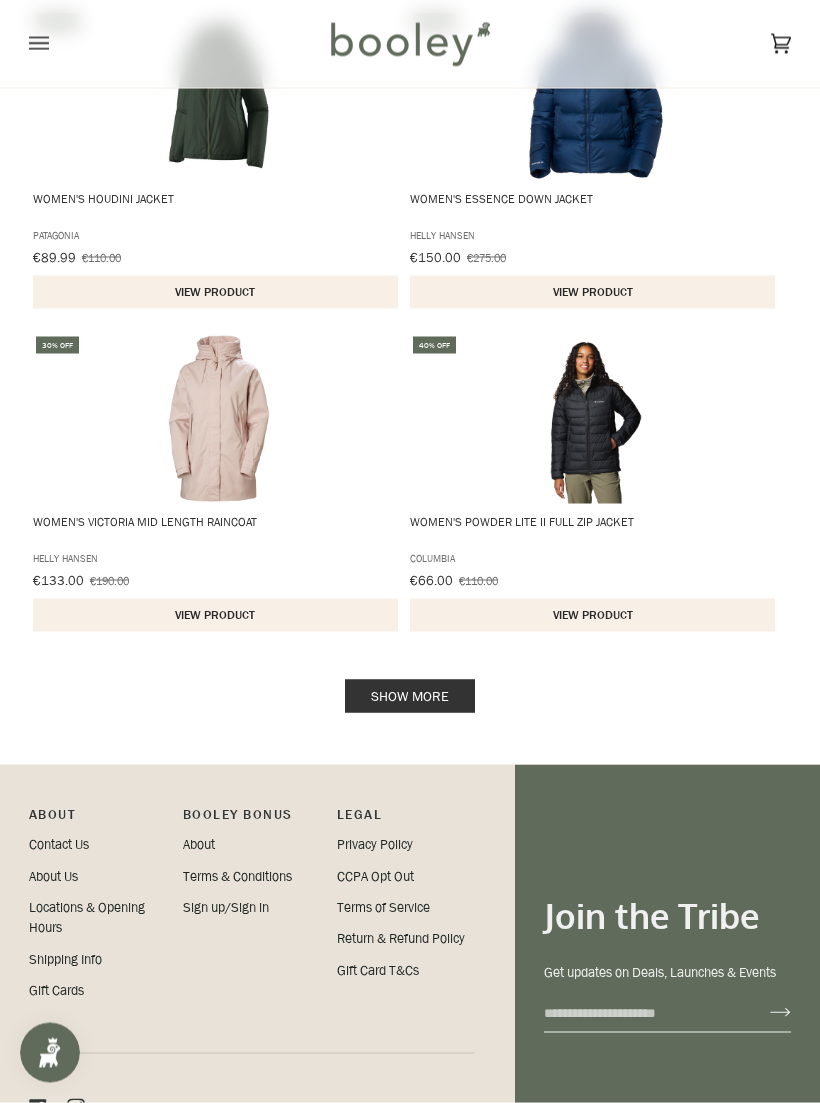 scroll, scrollTop: 6183, scrollLeft: 0, axis: vertical 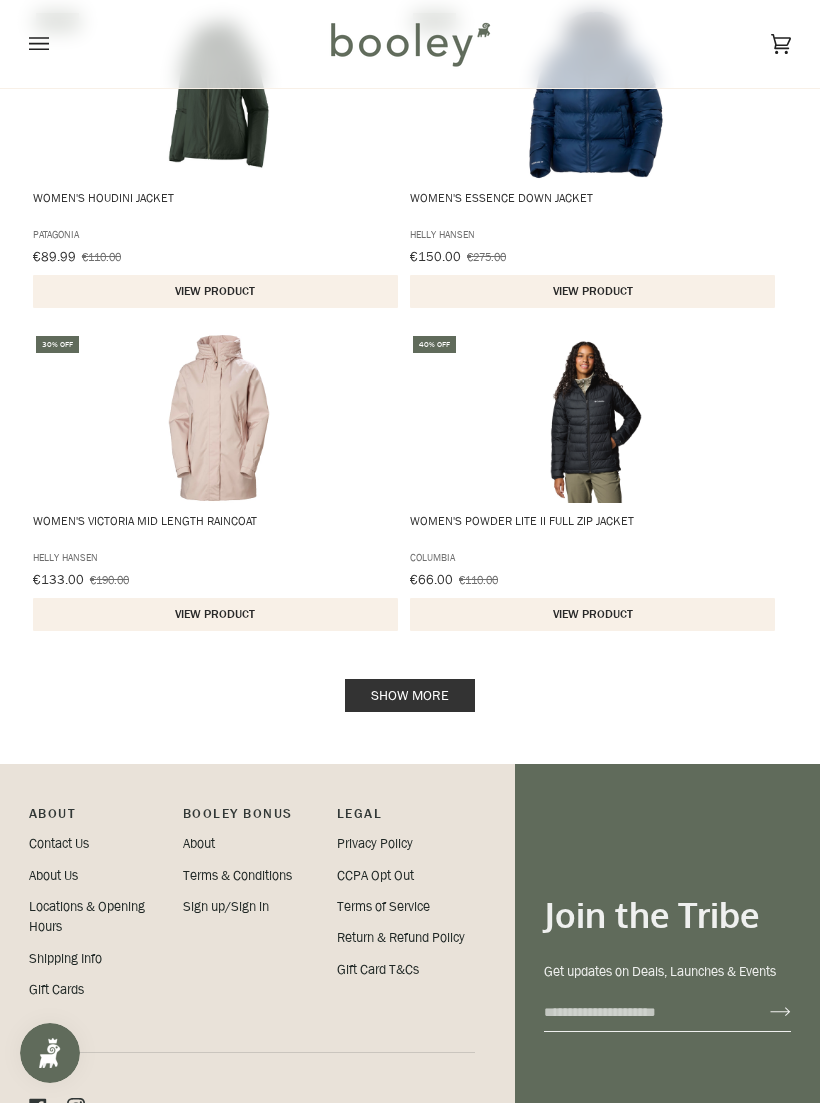 click on "Show more" at bounding box center [410, 695] 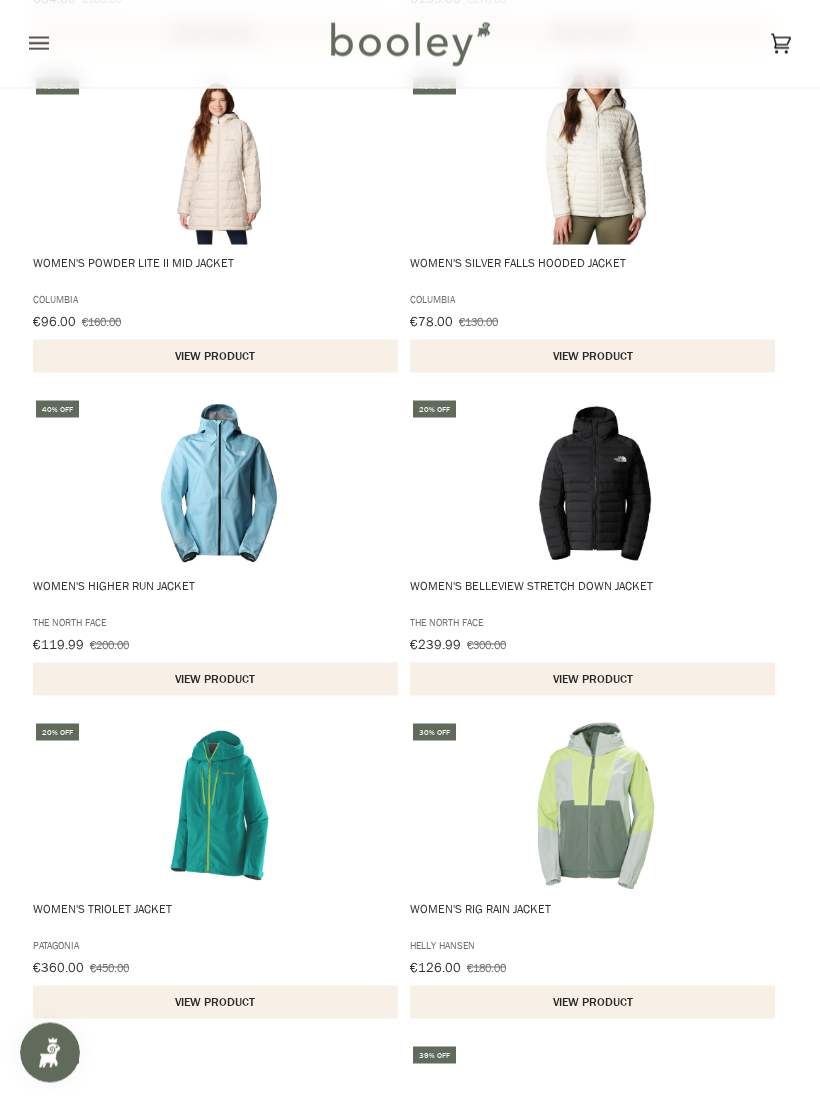 scroll, scrollTop: 8705, scrollLeft: 0, axis: vertical 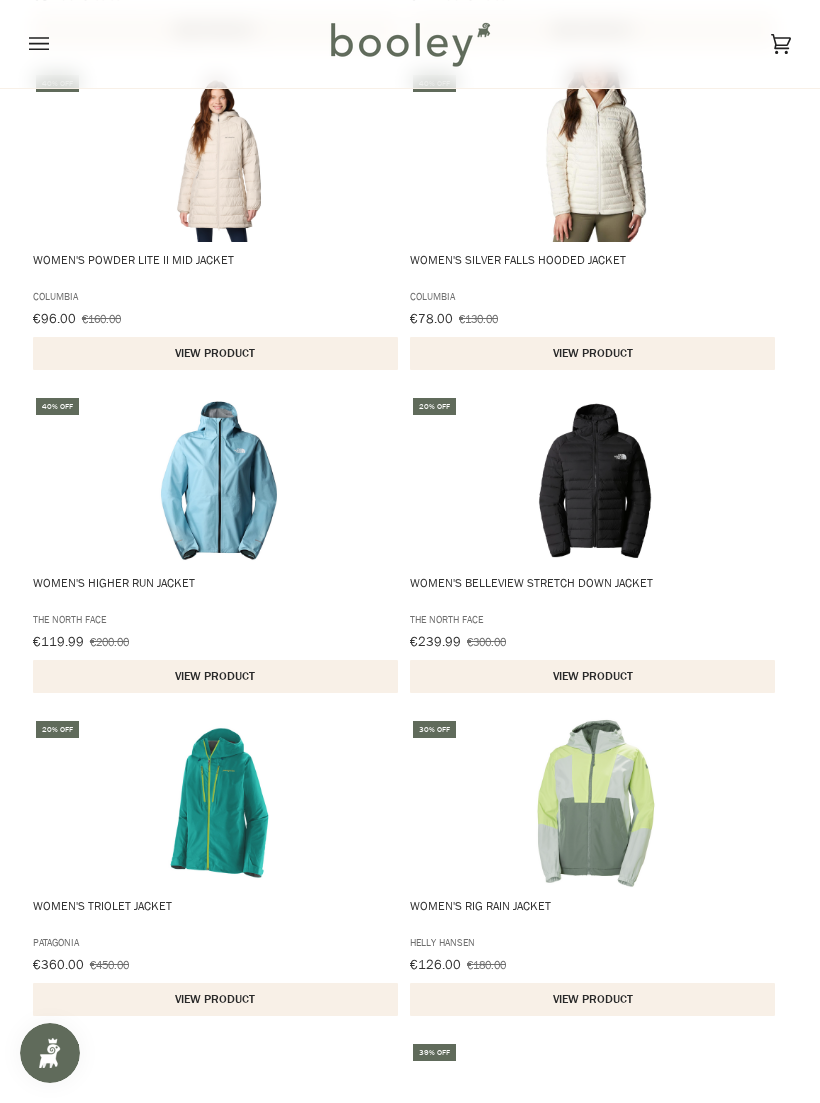 click at bounding box center [219, 803] 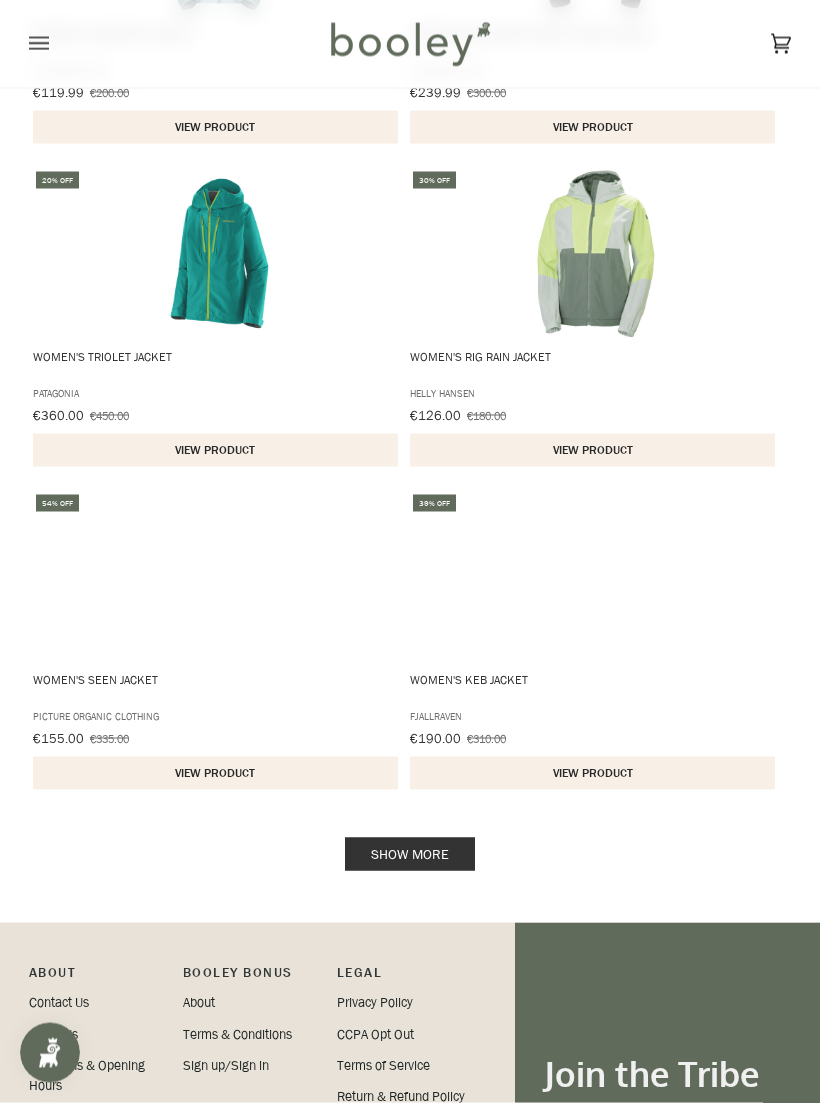 scroll, scrollTop: 9256, scrollLeft: 0, axis: vertical 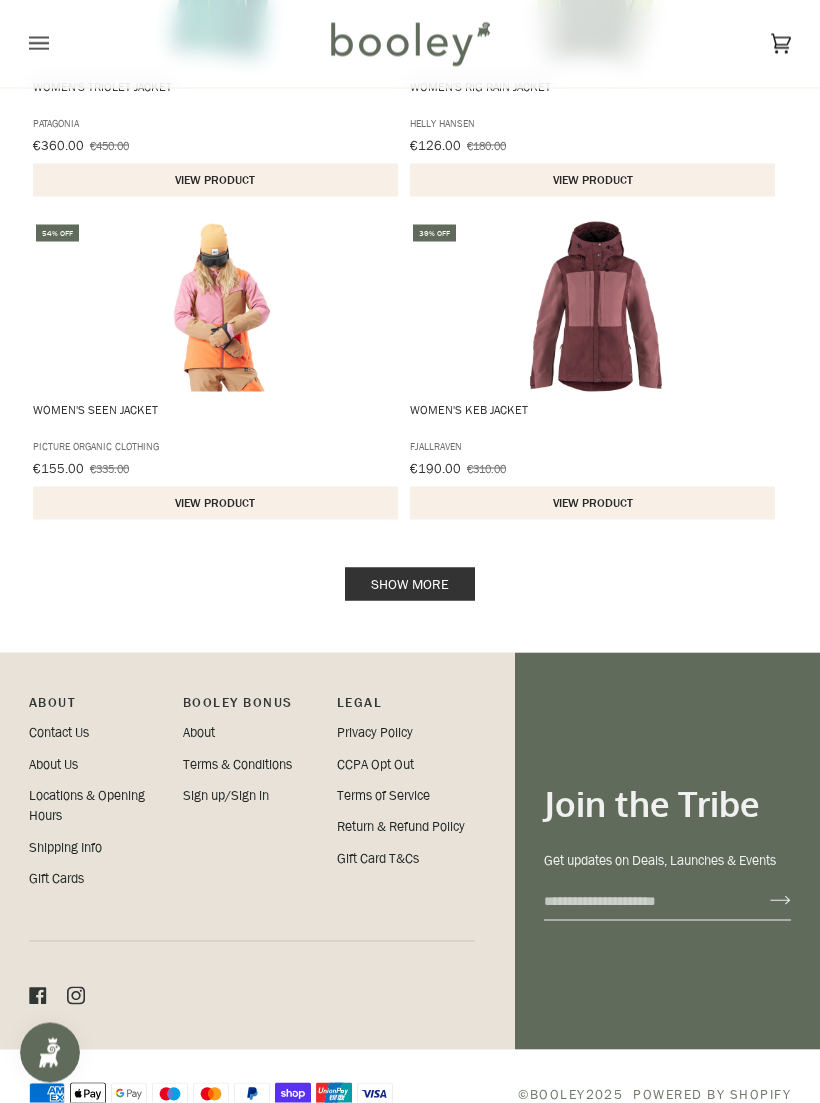 click on "Show more" at bounding box center [410, 584] 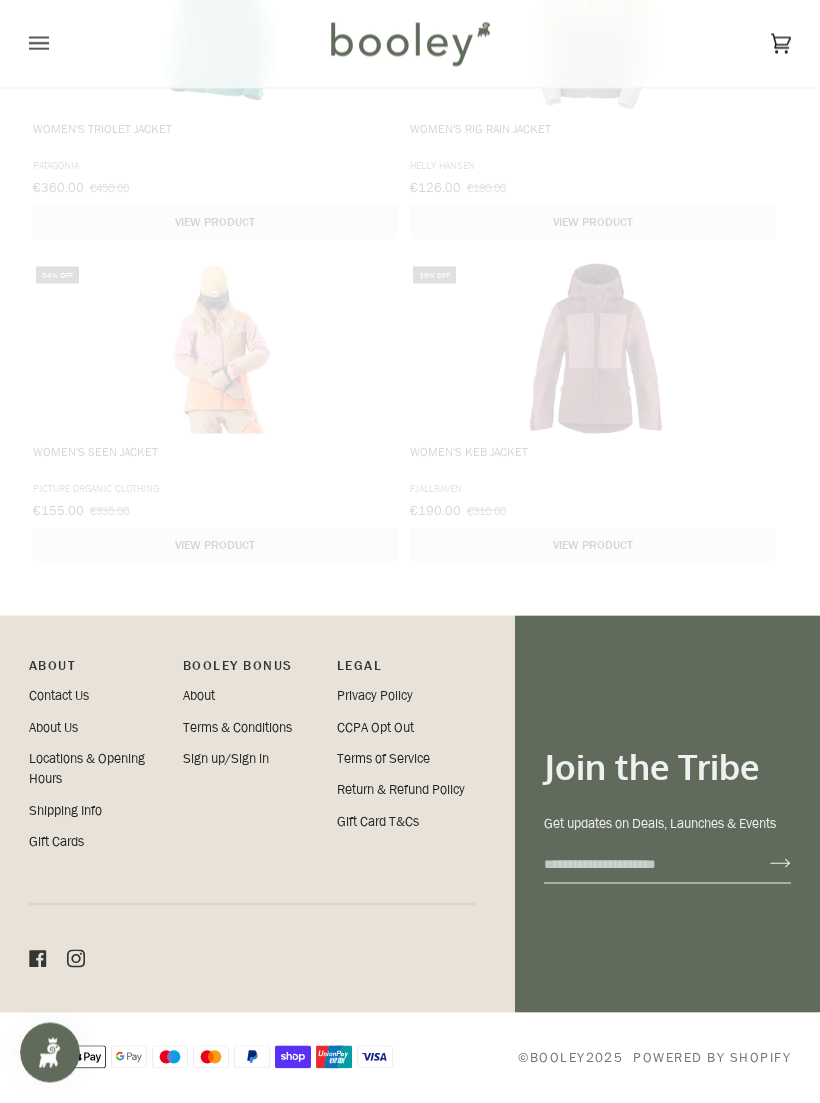 scroll, scrollTop: 9445, scrollLeft: 0, axis: vertical 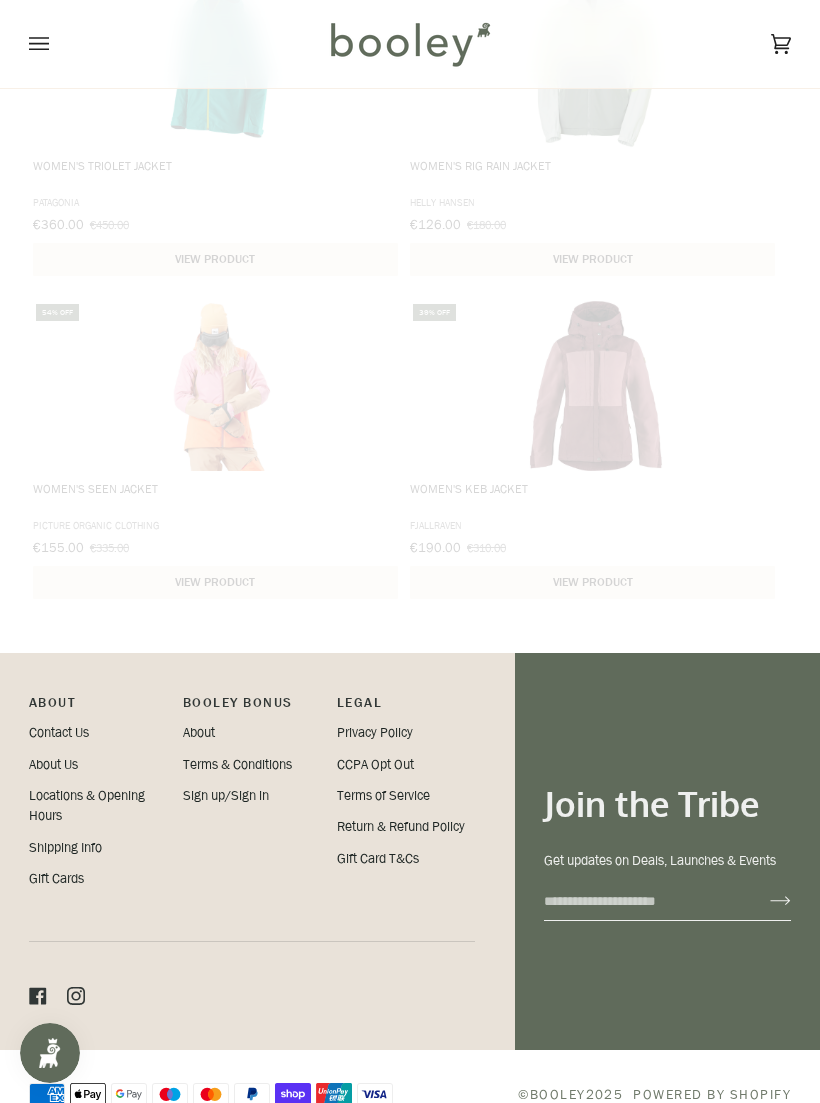 click at bounding box center (410, -4221) 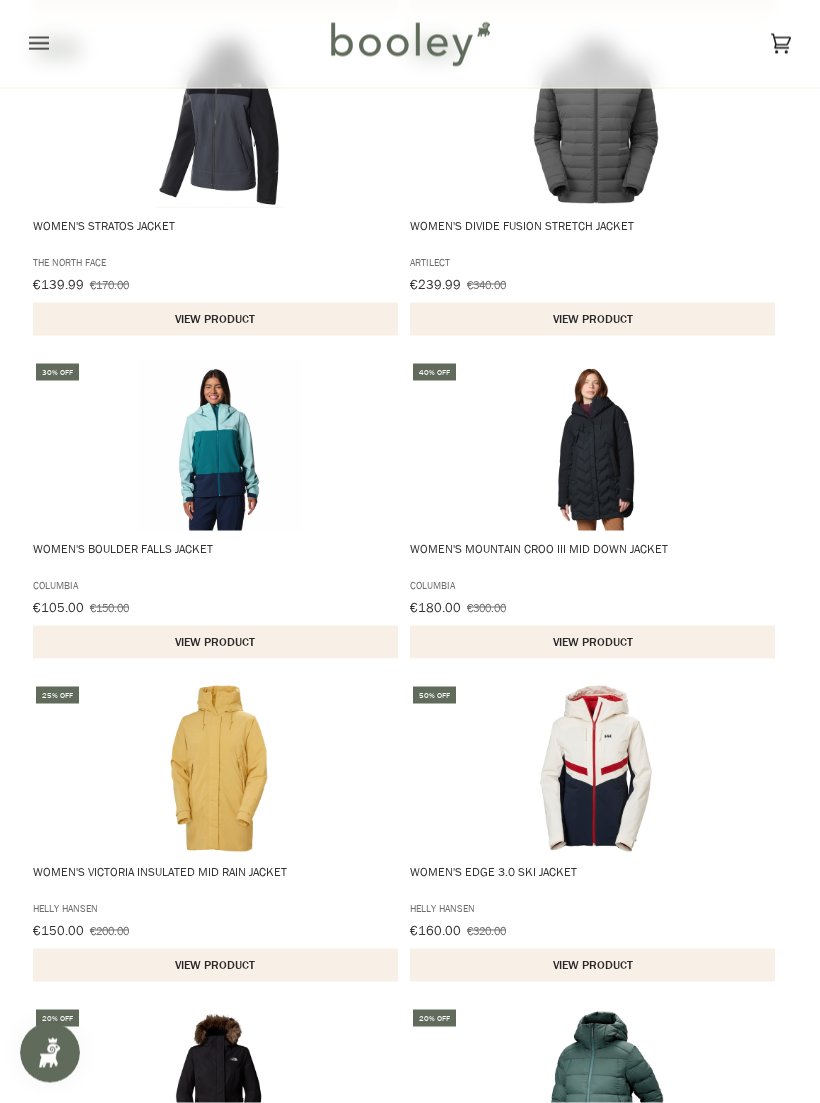 scroll, scrollTop: 11325, scrollLeft: 0, axis: vertical 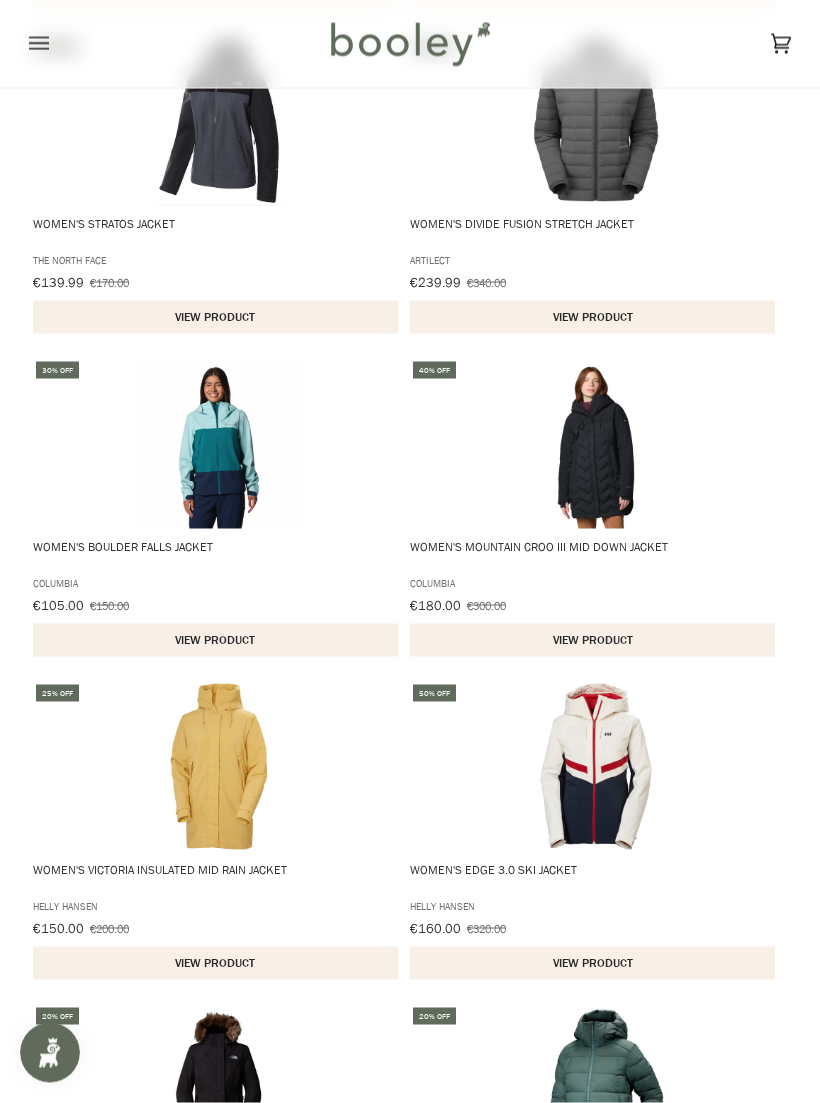 click on "Showing  104  results for "Women's Jackets" Products 104 Featured Filters Showing  104  results 30% off Women's Belfast Long Winter Jacket  Helly Hansen €133.00 €190.00 View product Women's Crew Hooded Midlayer Jacket  Helly Hansen €170.00 View product 26% off Women's Quest Jacket  The North Face From  €96.00 €130.00 View product 20% off Women's Diablo Down Jacket  The North Face From  €264.00 €330.00 View product 20% off Women's Torrentshell 3L Jacket  Patagonia From  €160.00 €200.00 View product 25% off Women's Hillwalker IA Jacket  Berghaus From  €168.00 €210.00 View product 30% off Women's Belfast Long Jacket  Helly Hansen €122.50 €175.00 View product 40% off Women's Hikesteller Parka Shell Jacket  The North Face From  €102.00 €170.00 View product 41% off Women's Trevail Parka  The North Face €159.99 €270.00 View product 30% off Women's Nano Puff Jacket  Patagonia From  €154.00 €220.00 View product 18% off Women's Diablo Dynamic Jacket  The North Face €114.99 From" at bounding box center (410, -4516) 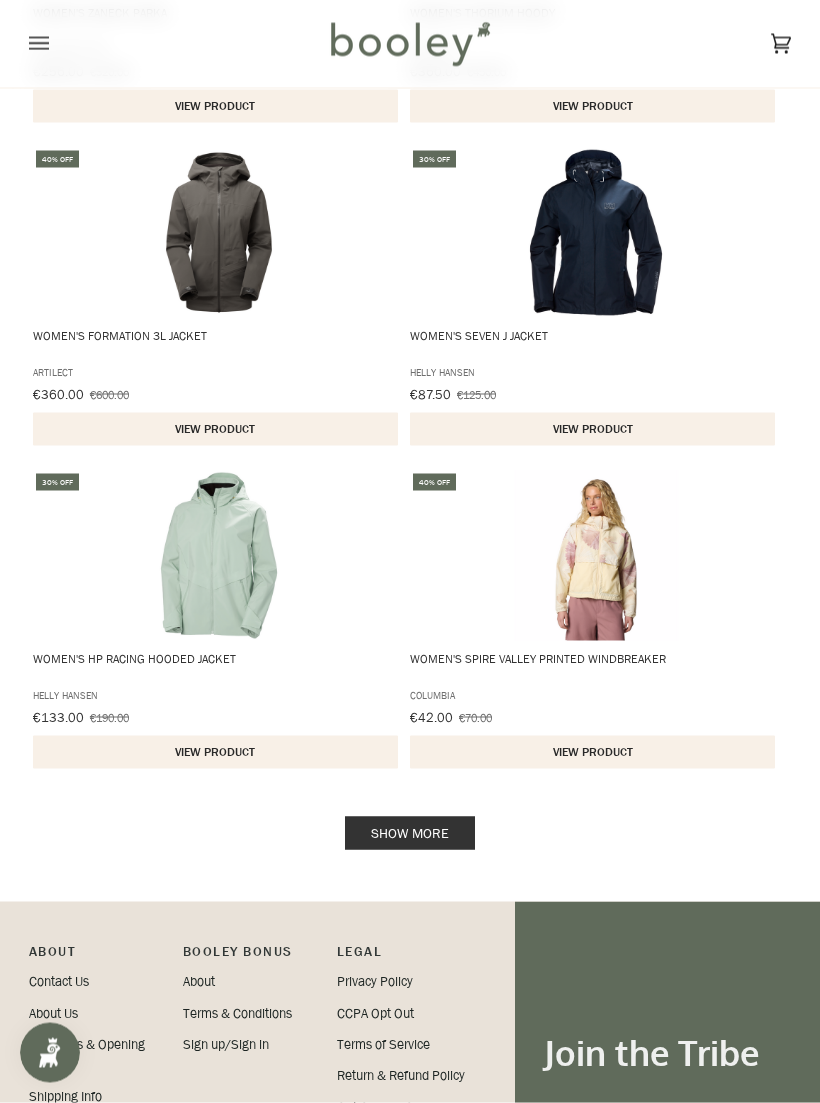 scroll, scrollTop: 12507, scrollLeft: 0, axis: vertical 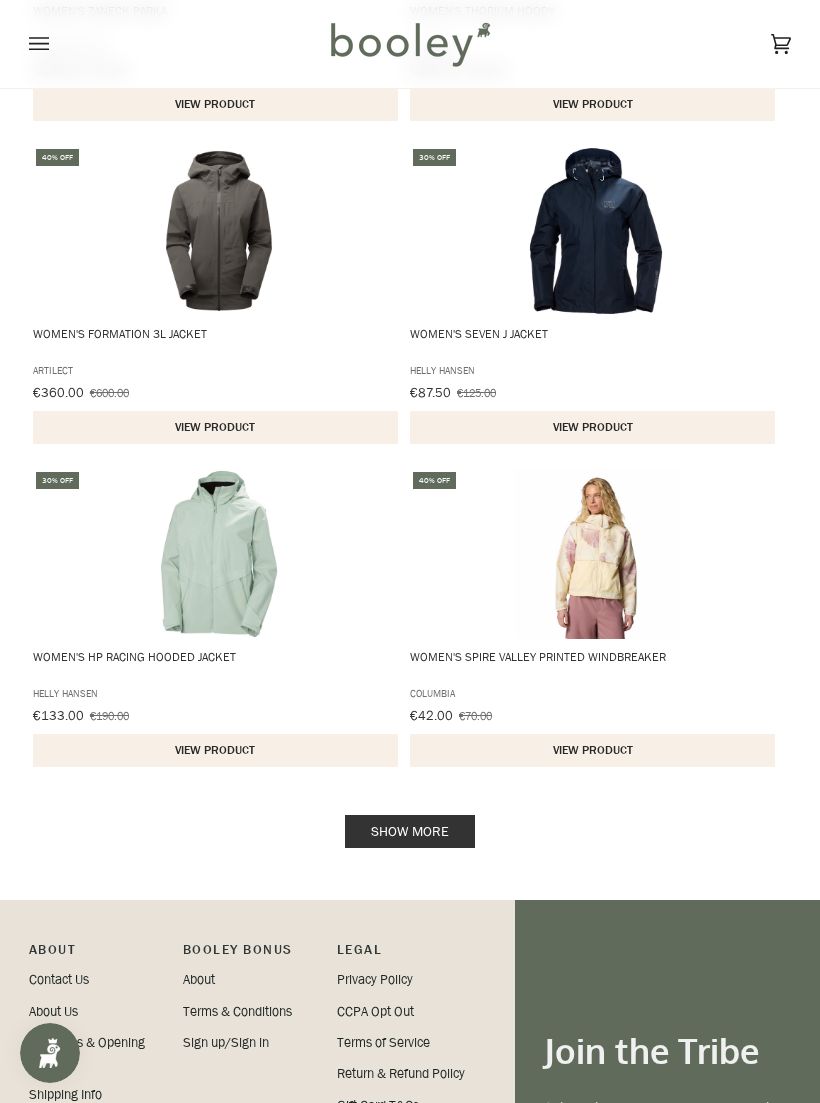click on "Show more" at bounding box center (410, 831) 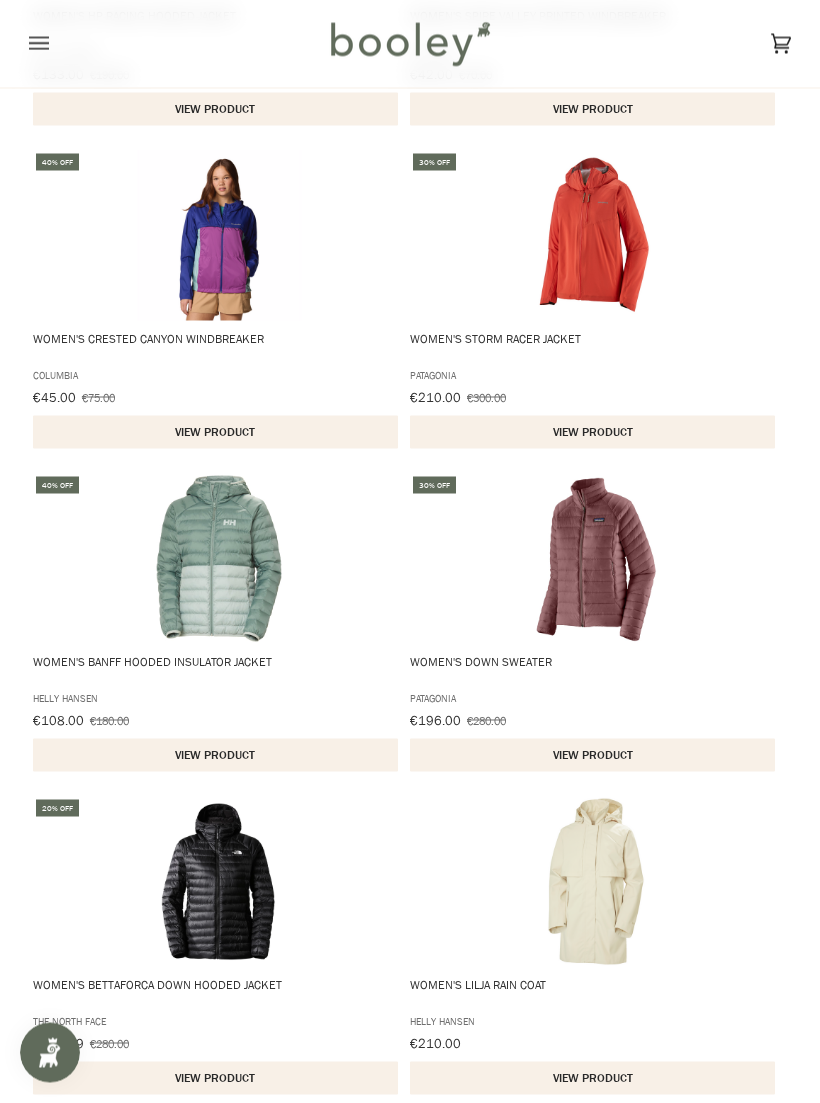 scroll, scrollTop: 13149, scrollLeft: 0, axis: vertical 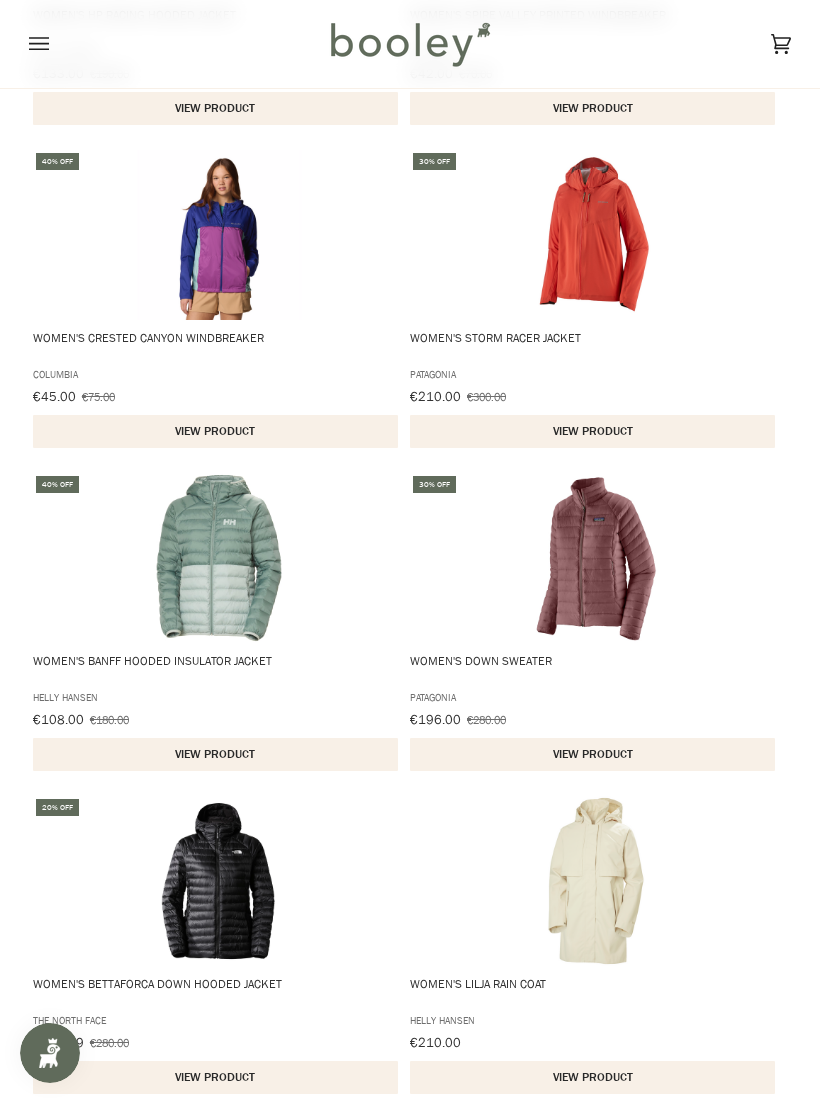 click at bounding box center [219, 881] 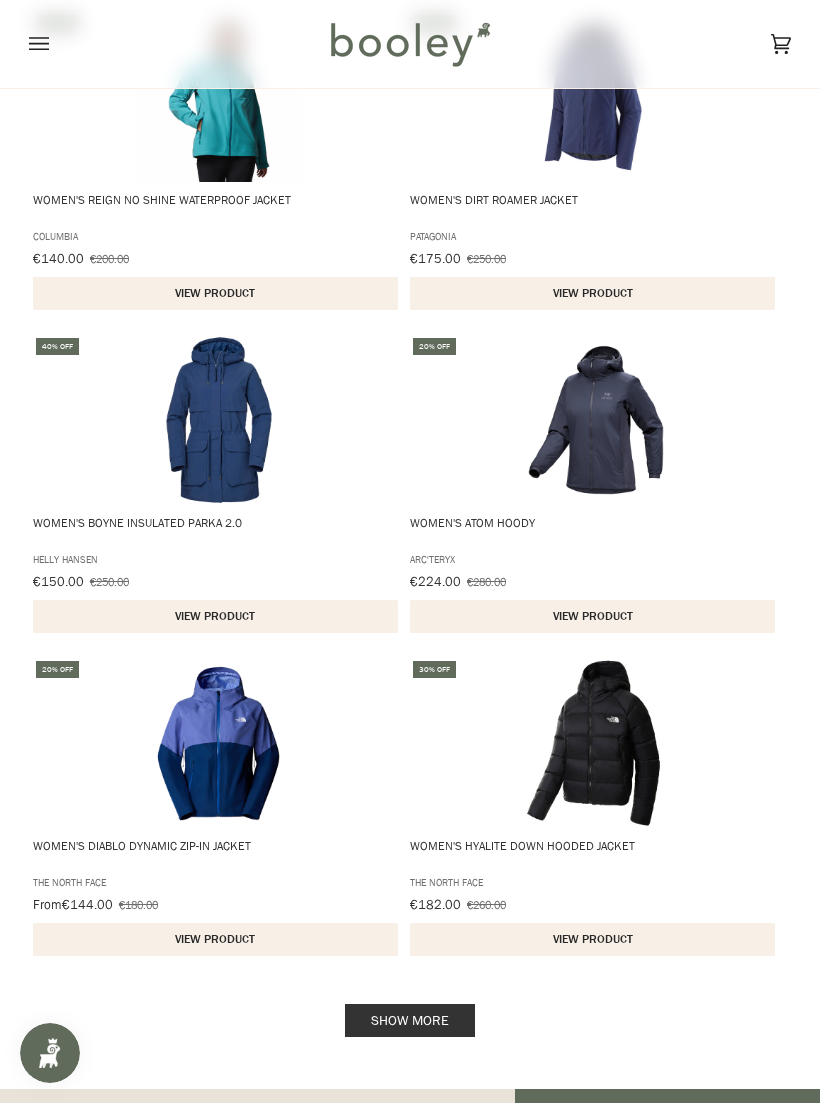 scroll, scrollTop: 15577, scrollLeft: 0, axis: vertical 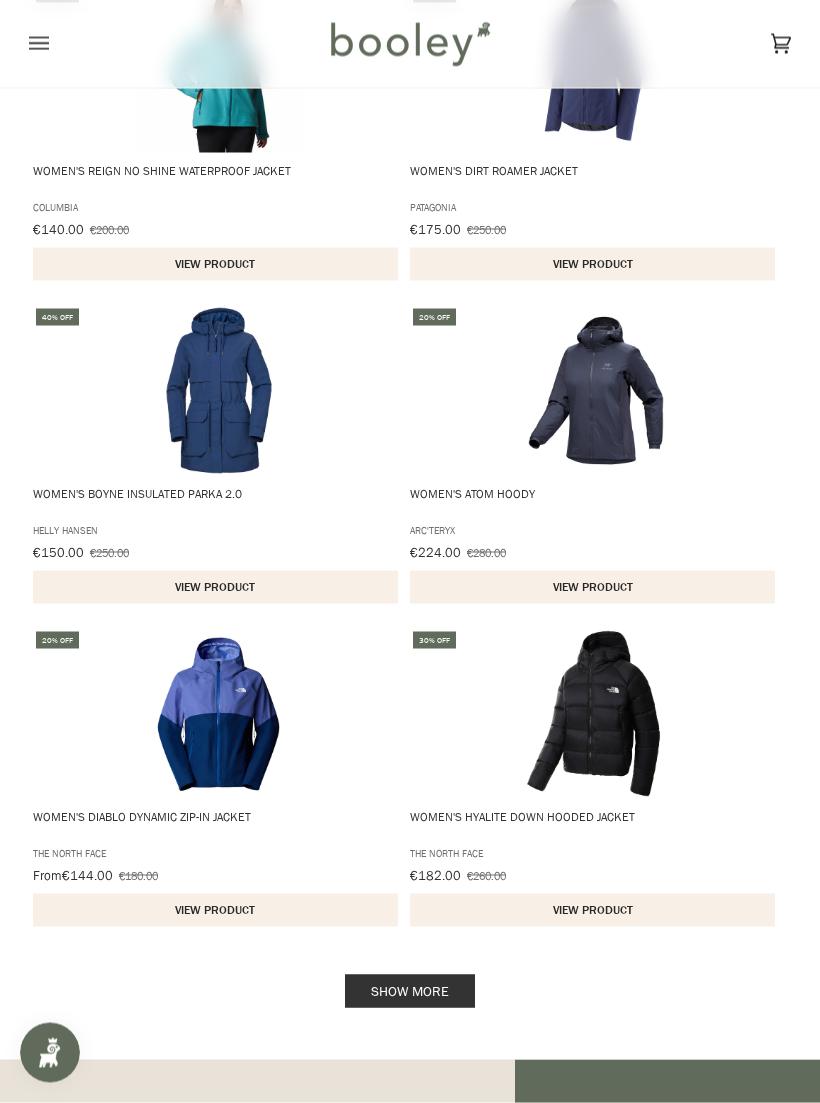click on "Show more" at bounding box center [410, 991] 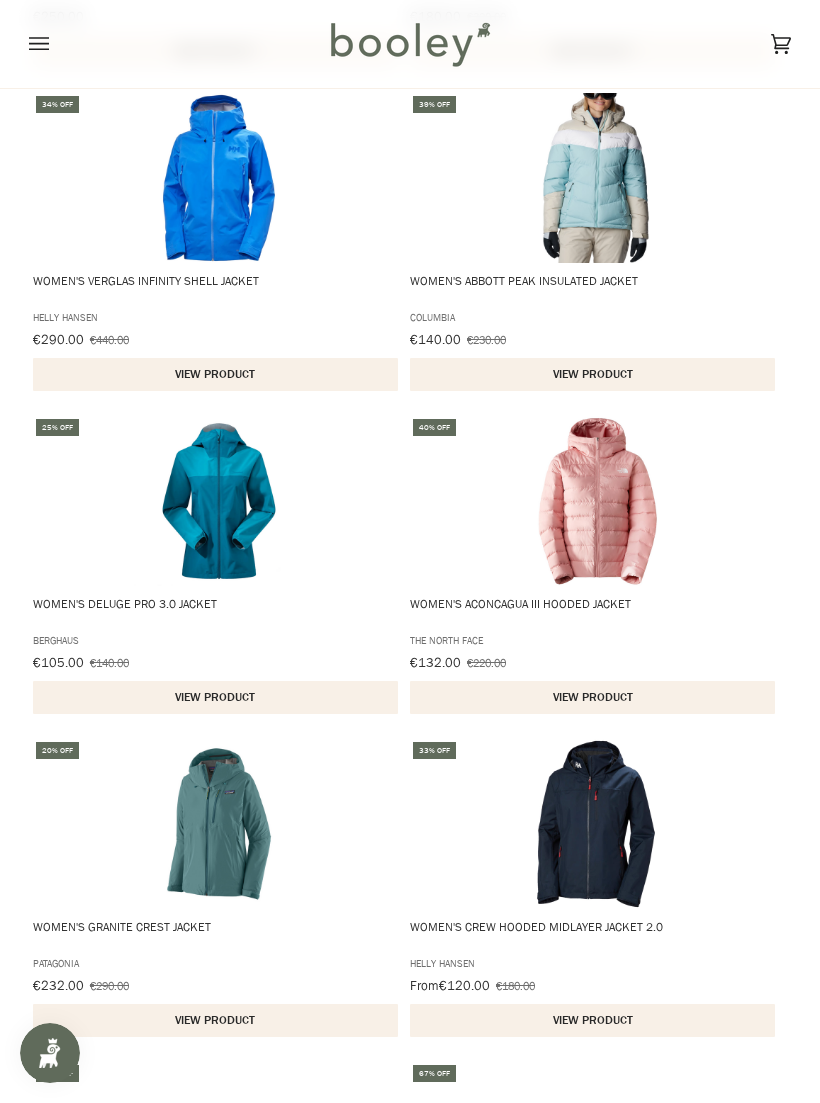 scroll, scrollTop: 2869, scrollLeft: 0, axis: vertical 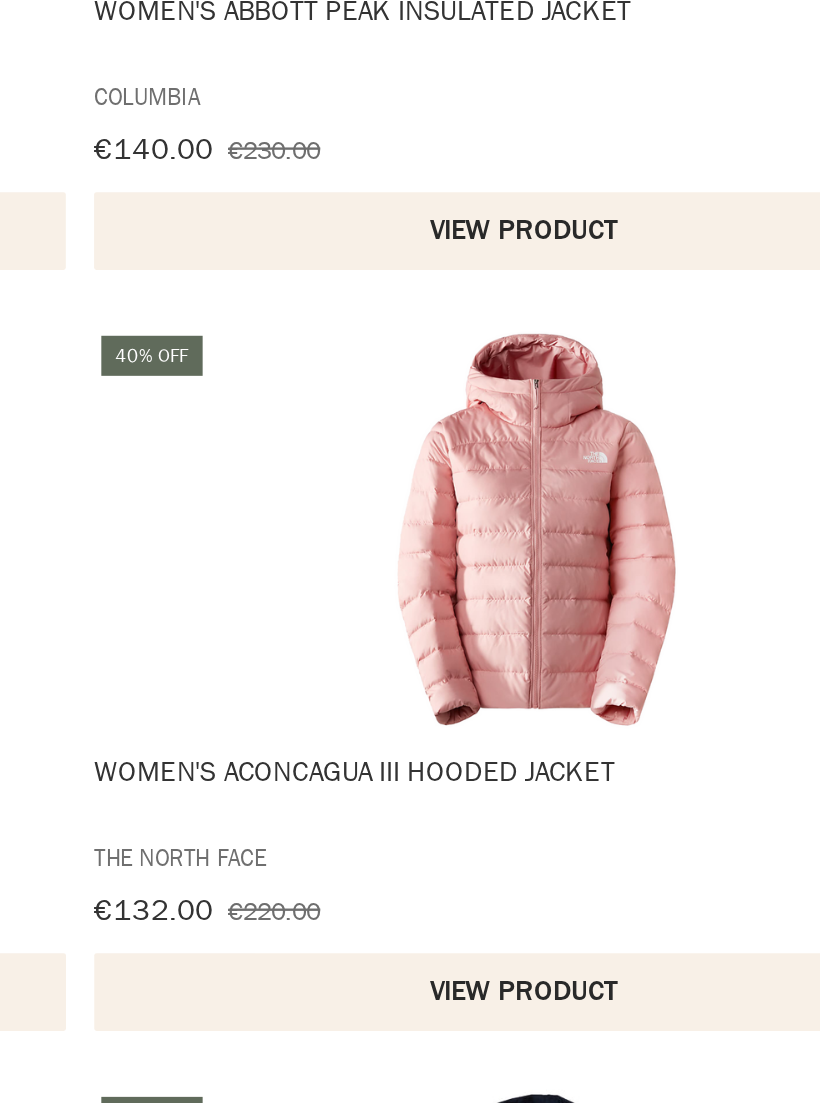 click on "View product" at bounding box center [592, 698] 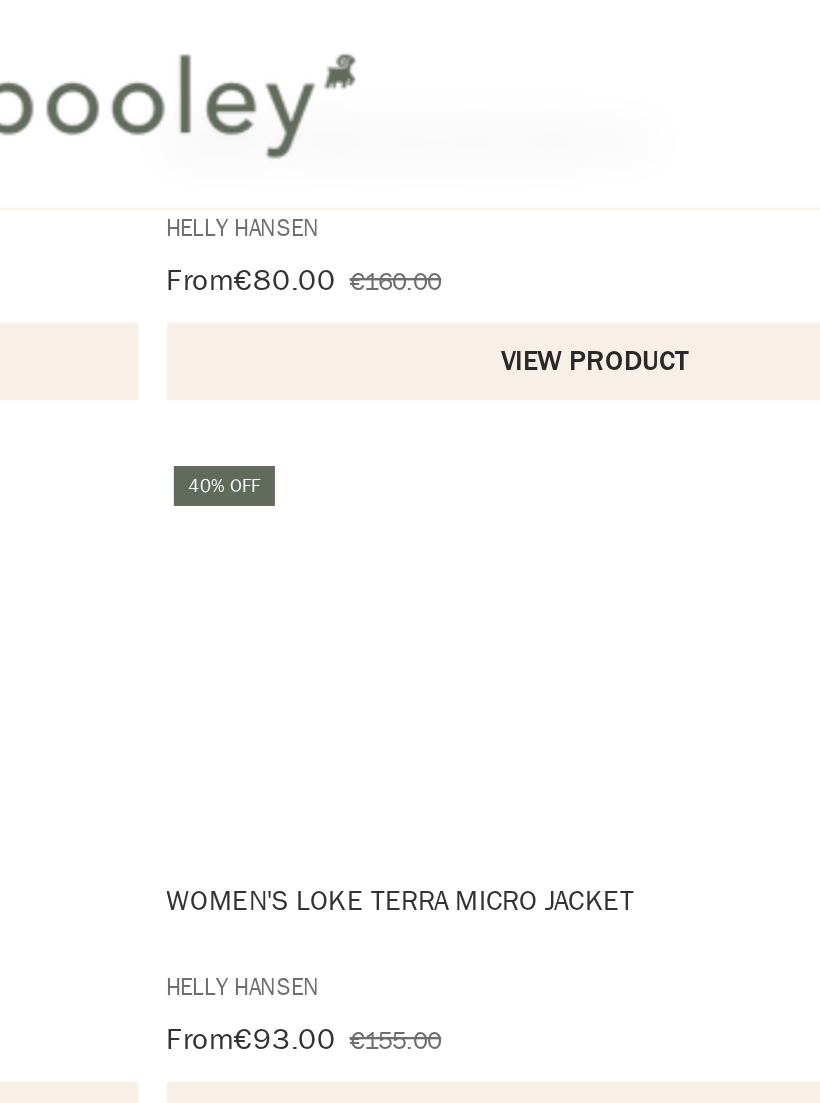 scroll, scrollTop: 2122, scrollLeft: 0, axis: vertical 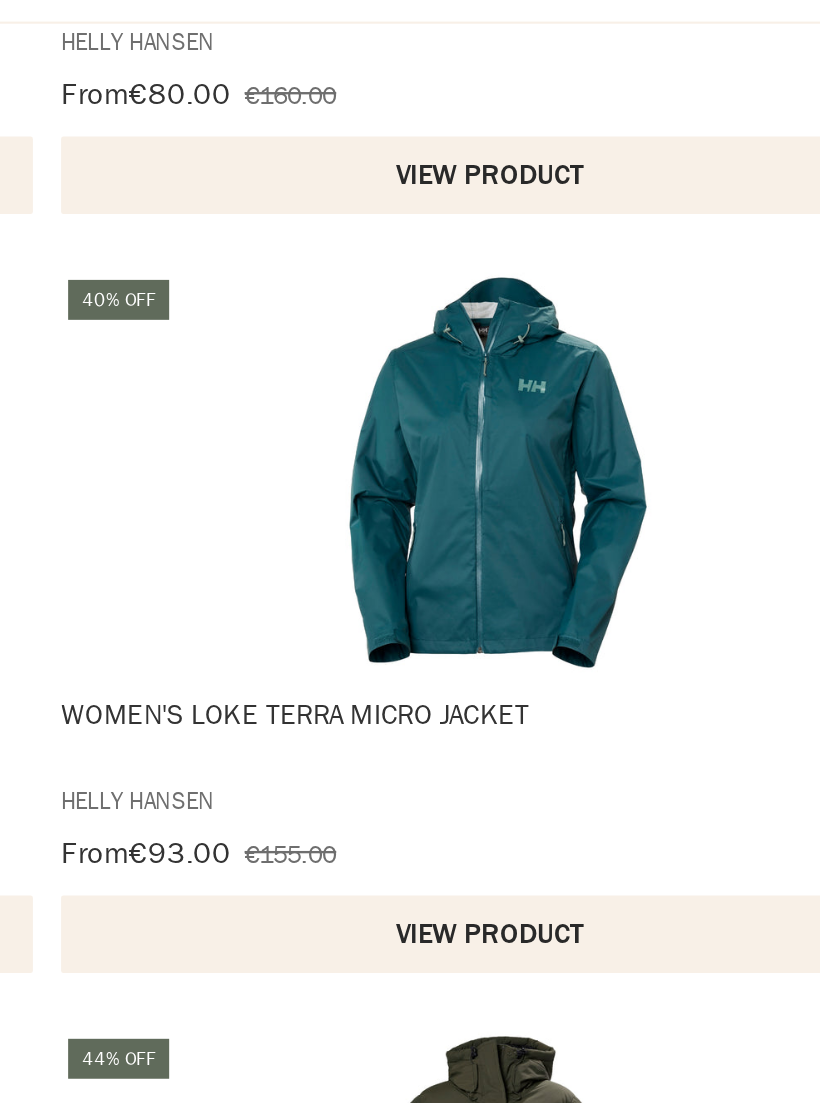 click on "View product" at bounding box center [592, 476] 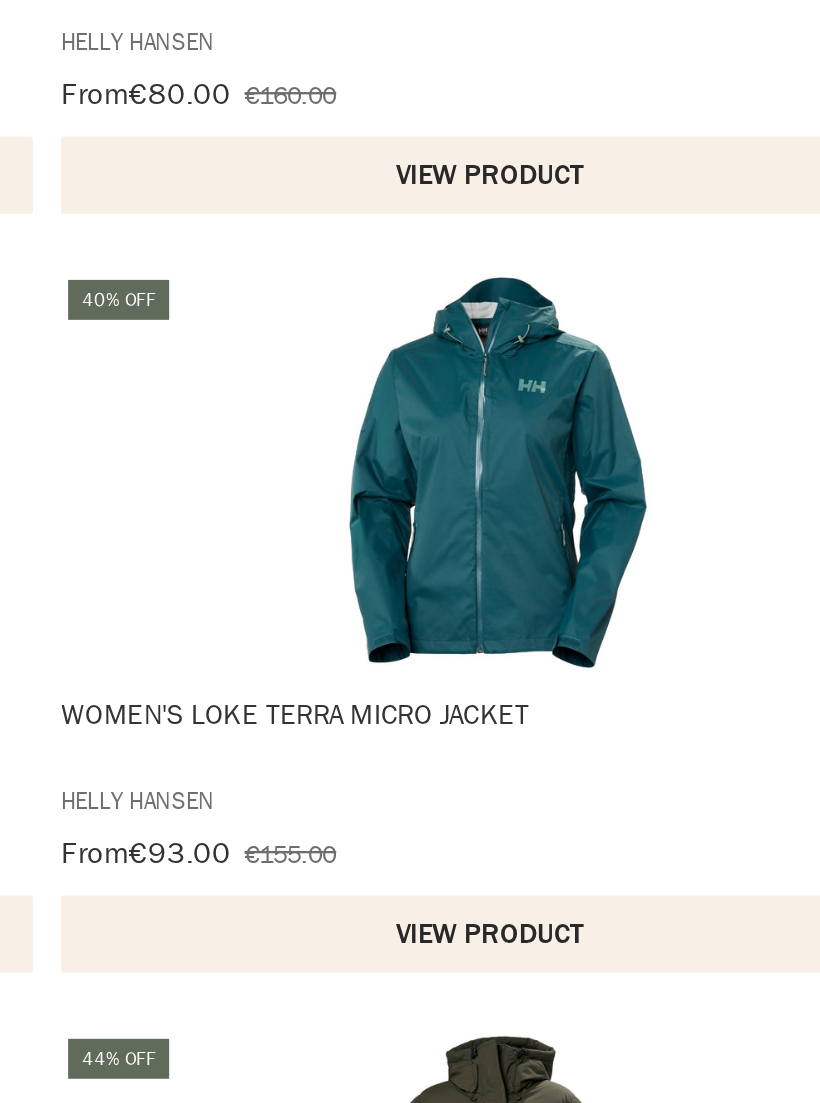 scroll, scrollTop: 1582, scrollLeft: 0, axis: vertical 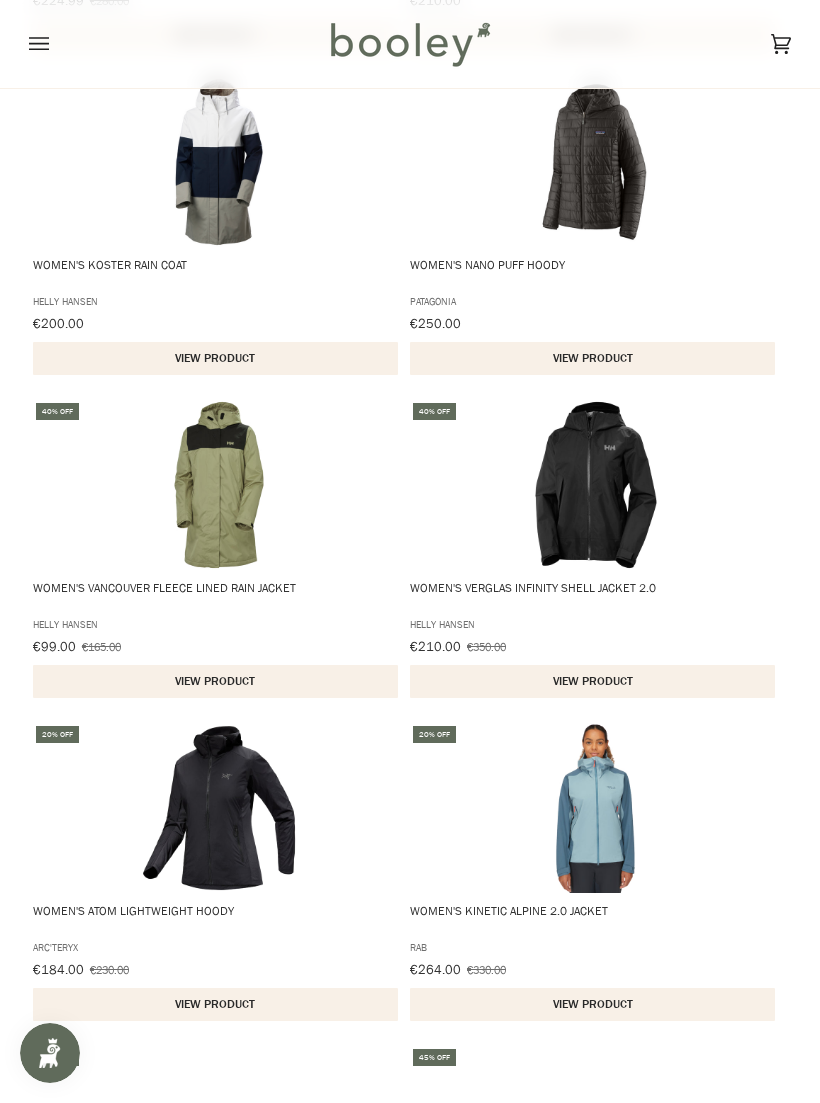 click at bounding box center (219, 485) 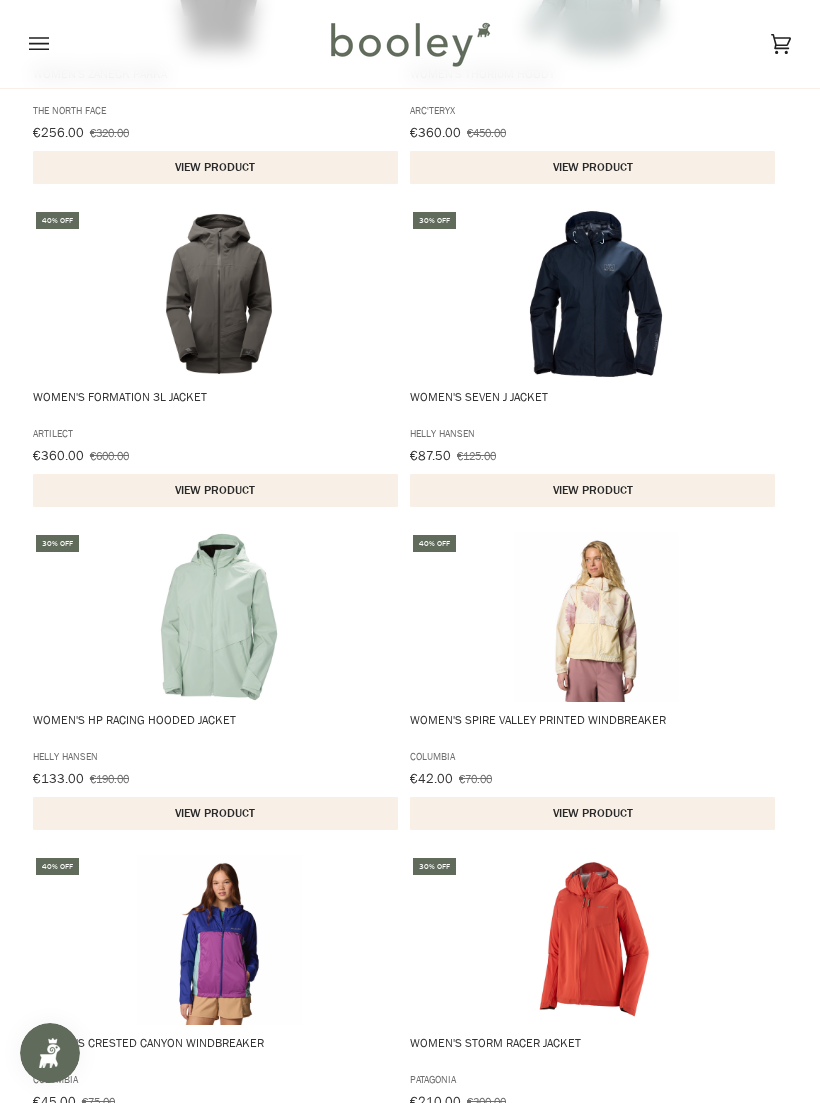 scroll, scrollTop: 12442, scrollLeft: 0, axis: vertical 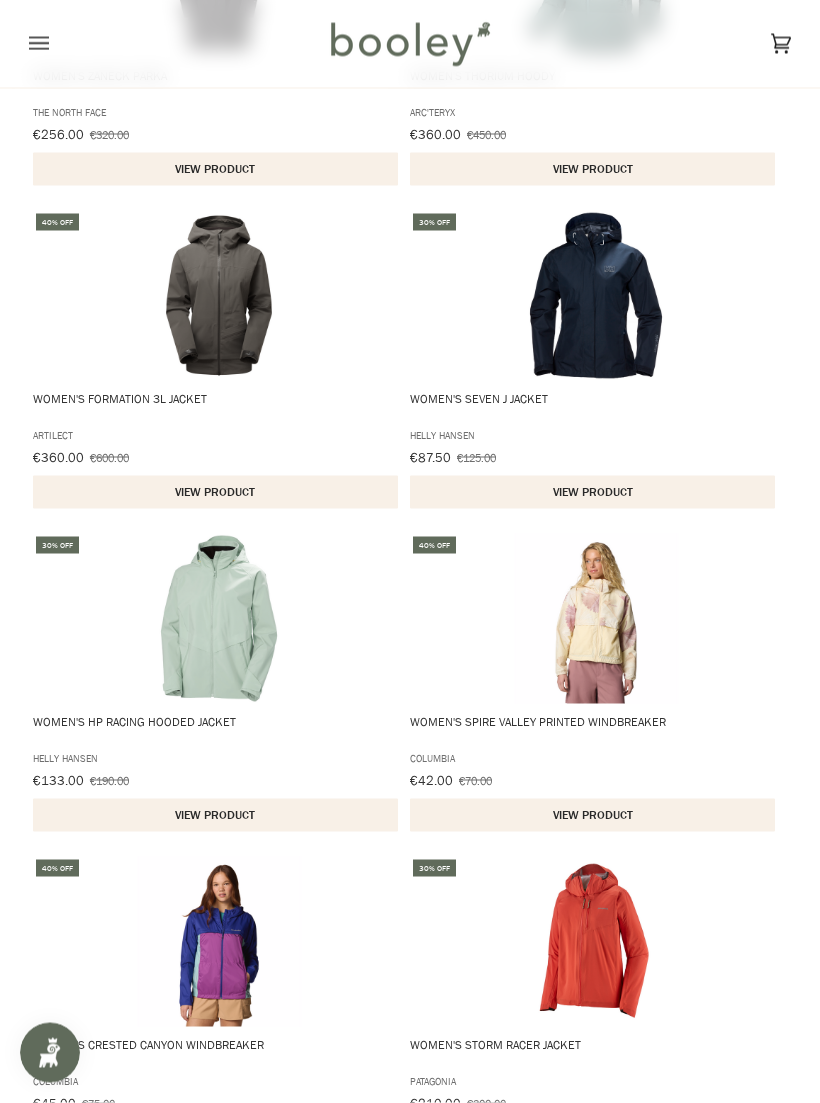 click at bounding box center (219, 619) 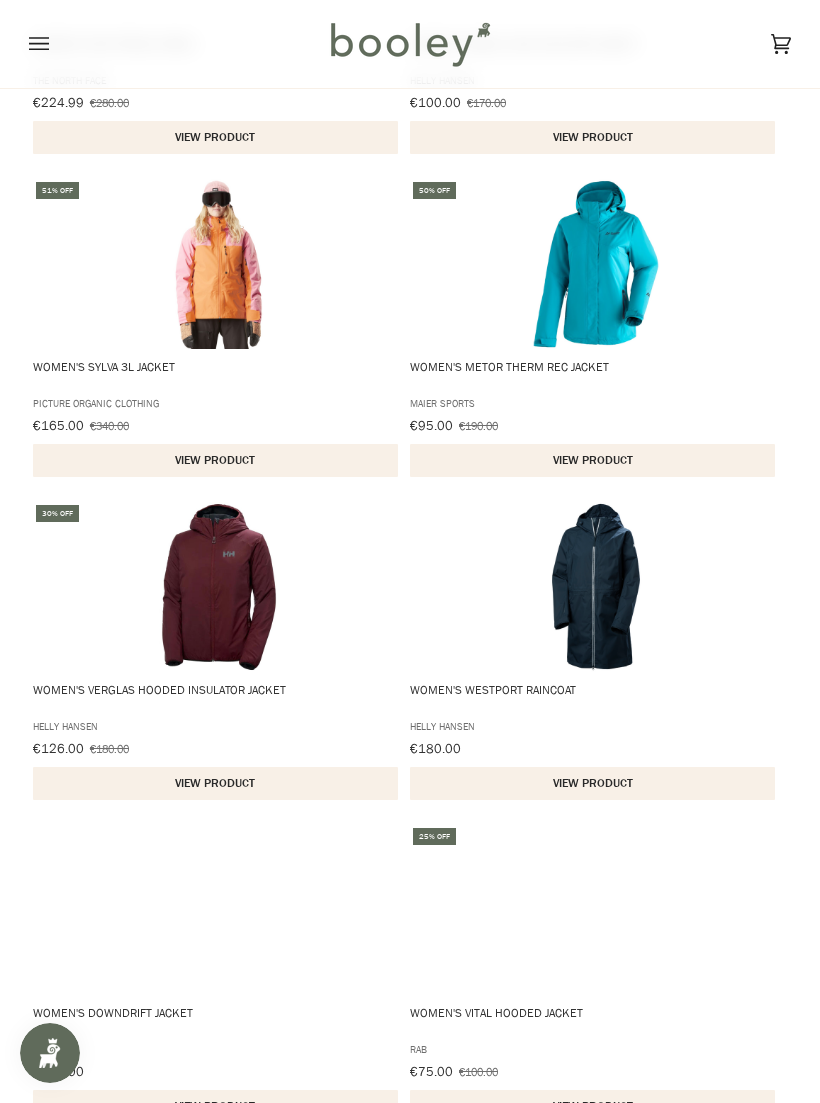 scroll, scrollTop: 10194, scrollLeft: 0, axis: vertical 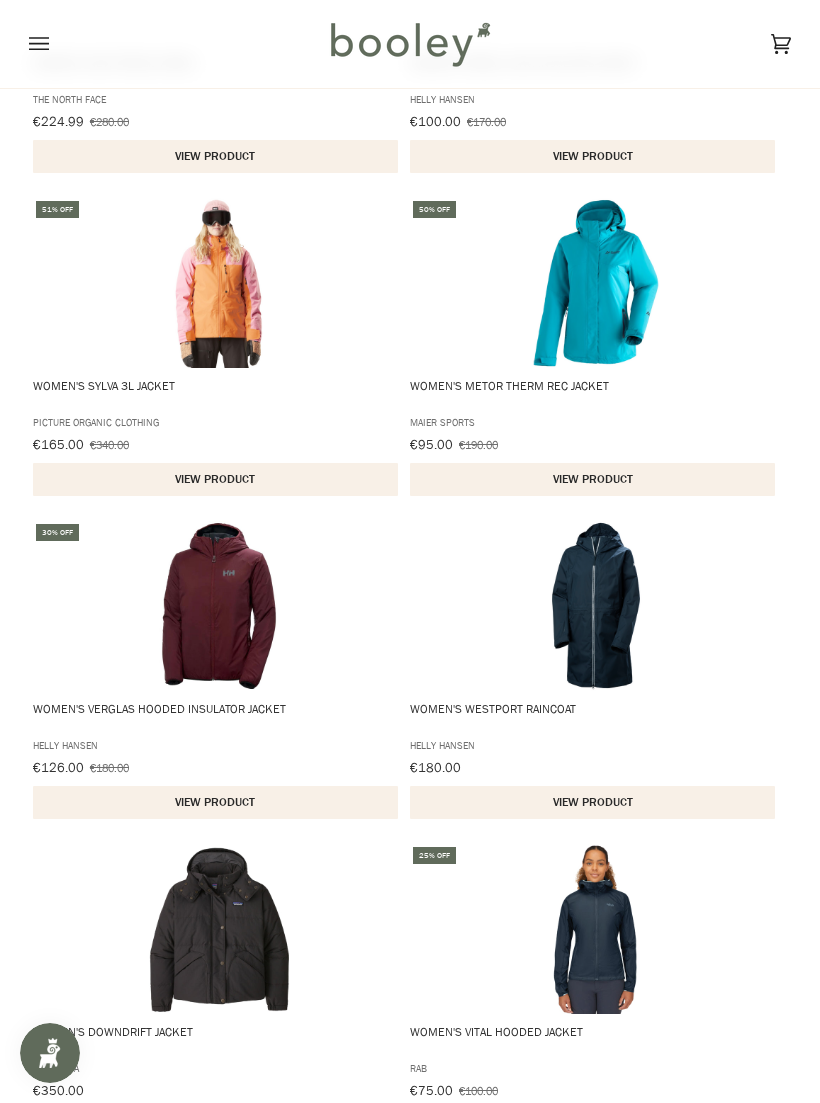 click at bounding box center (219, 929) 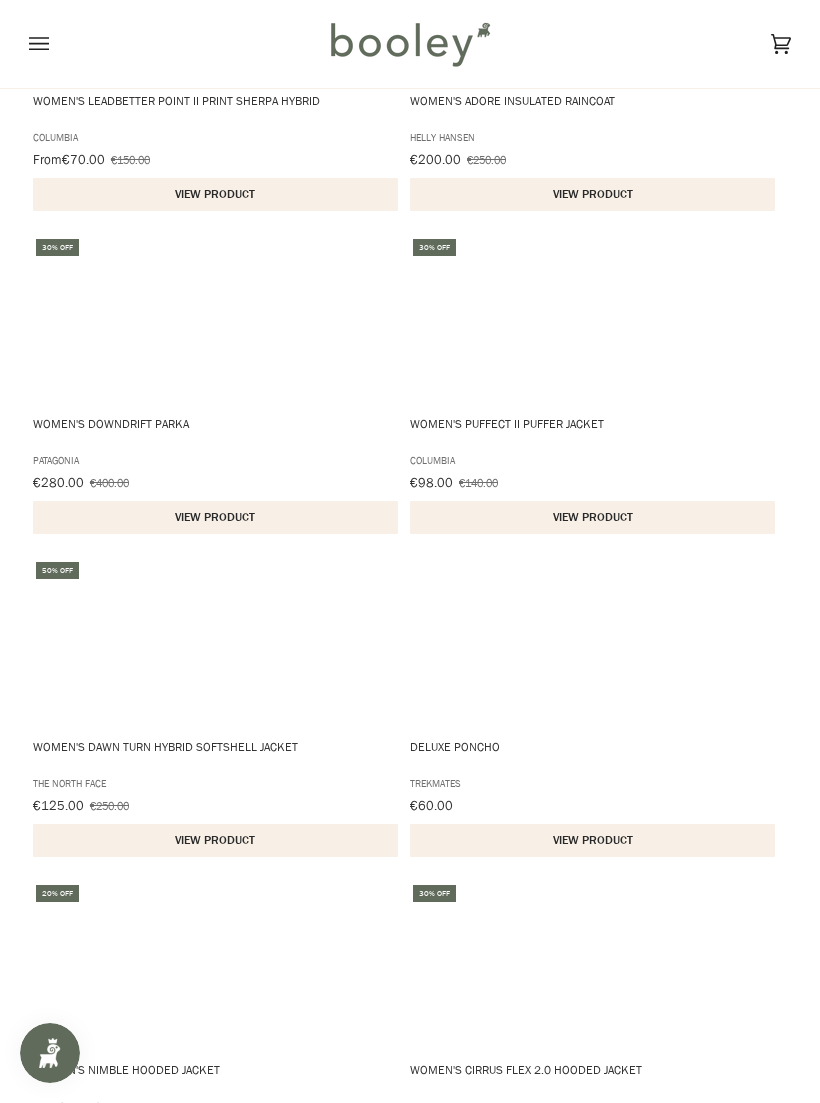 scroll, scrollTop: 4987, scrollLeft: 0, axis: vertical 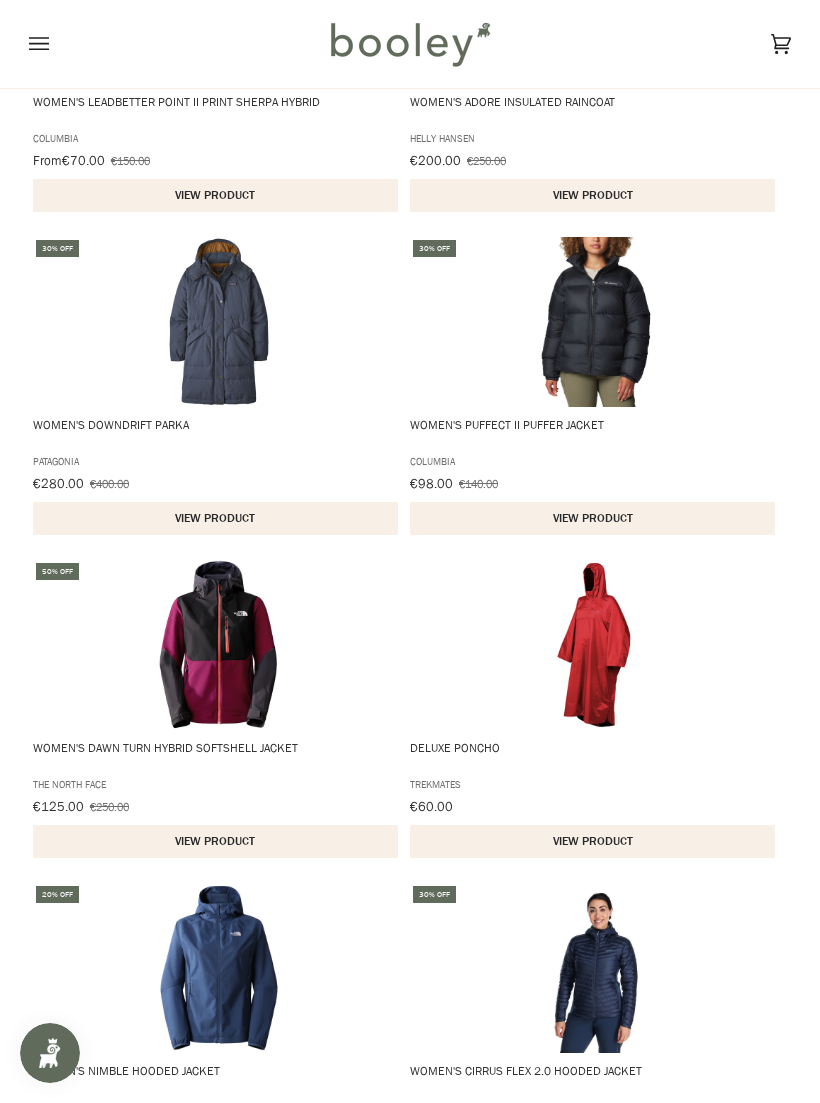 click at bounding box center (219, 645) 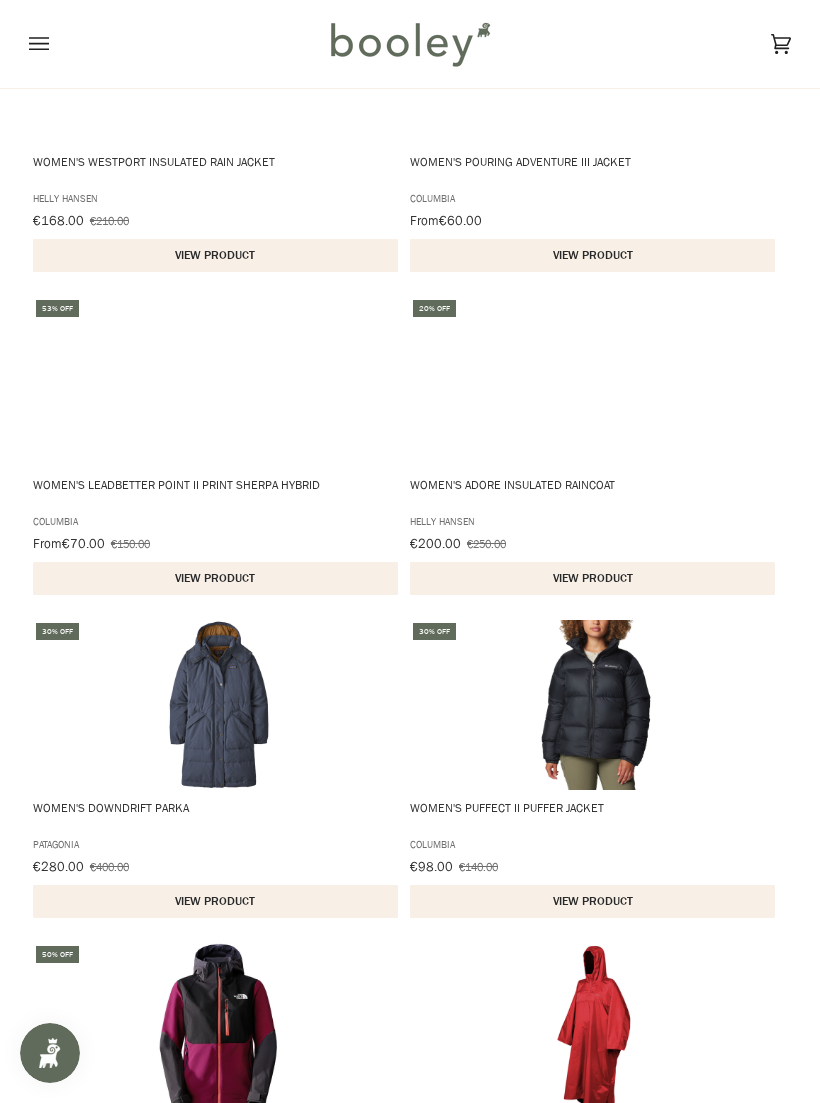 scroll, scrollTop: 4594, scrollLeft: 0, axis: vertical 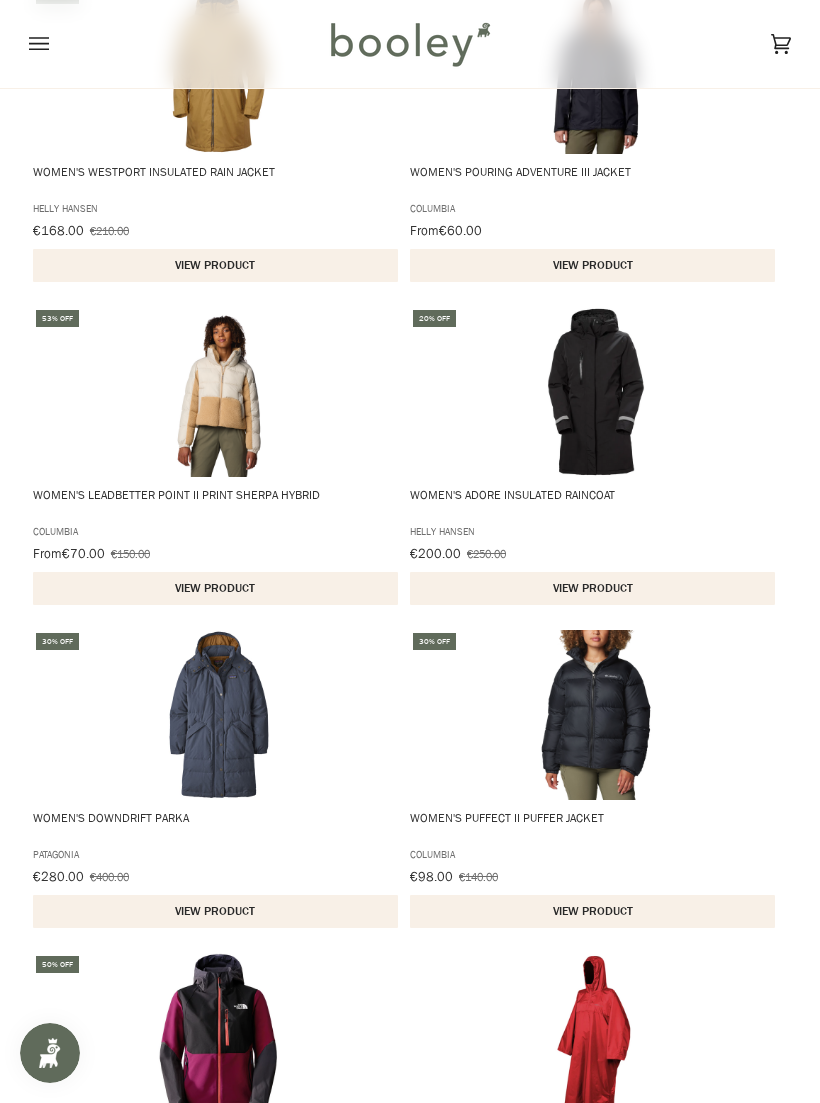 click at bounding box center [219, 715] 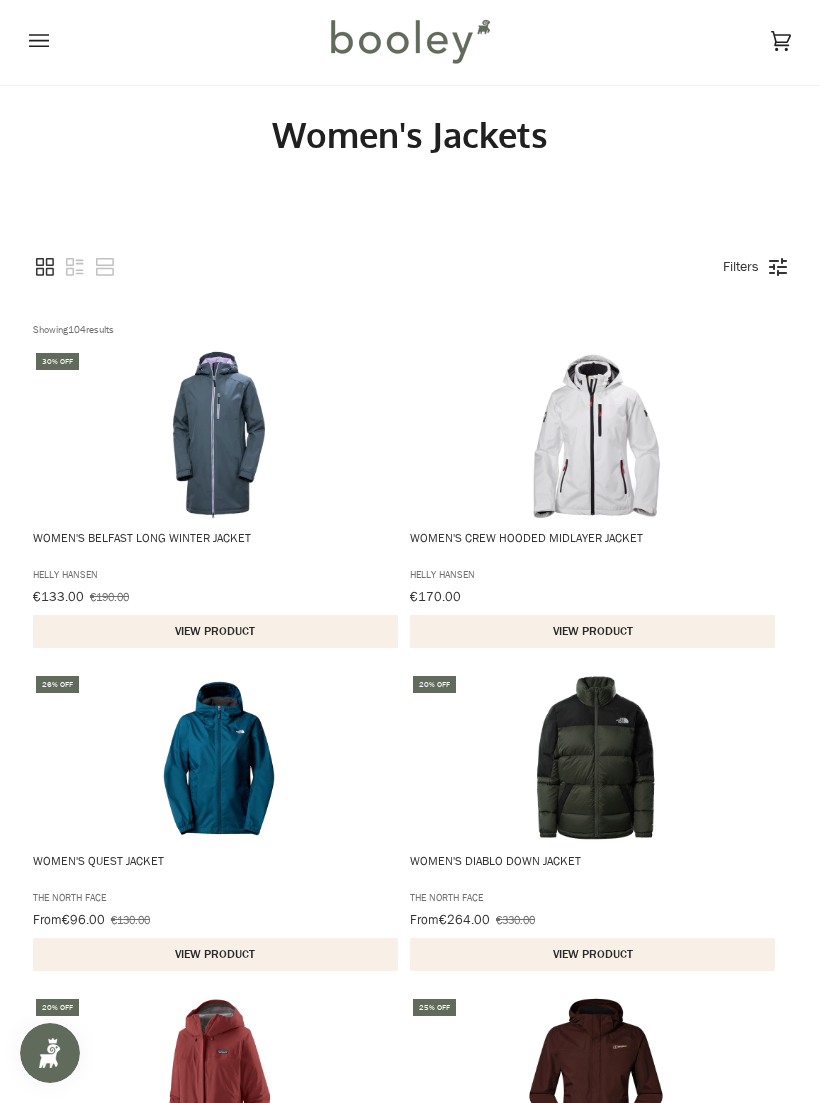 scroll, scrollTop: 0, scrollLeft: 0, axis: both 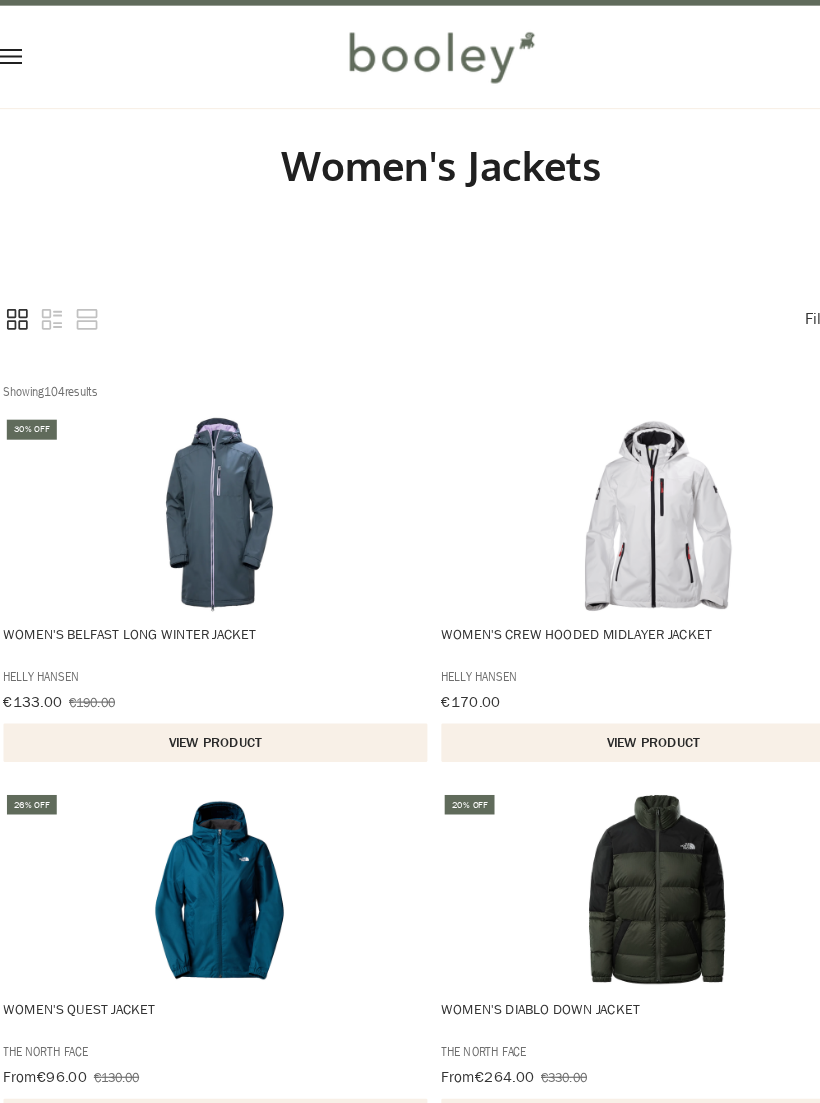 click at bounding box center (219, 464) 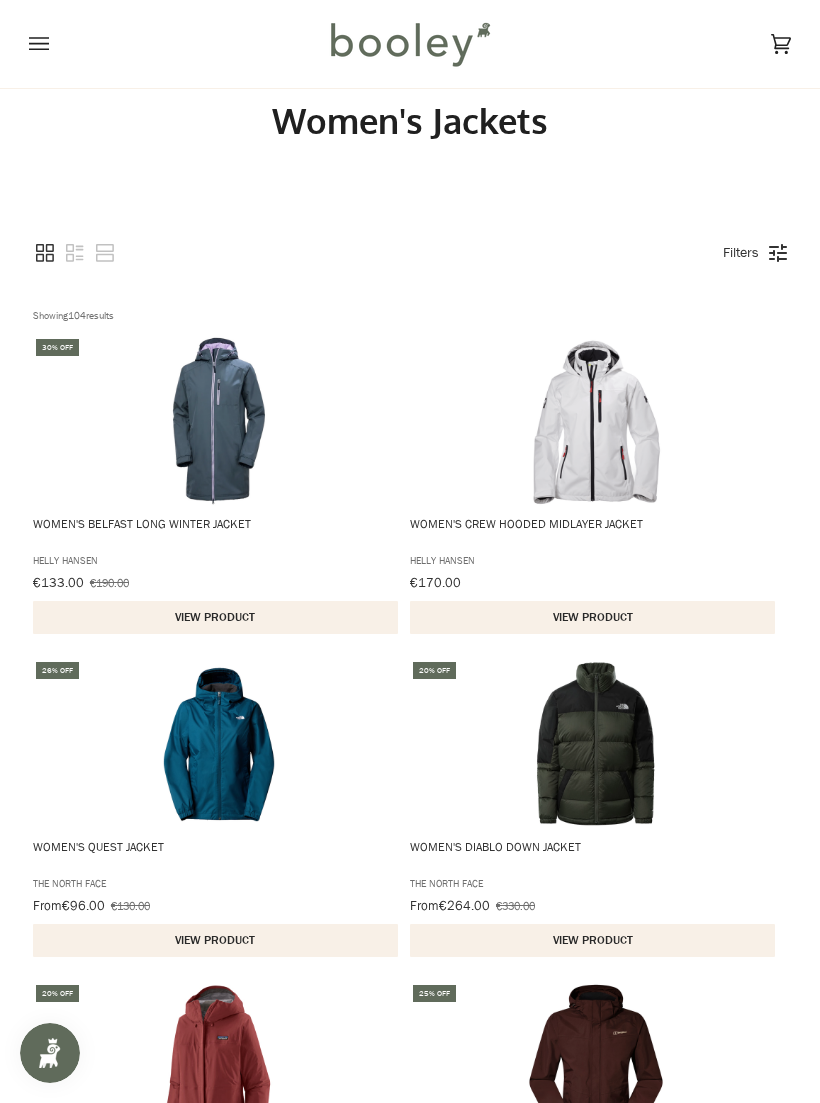 scroll, scrollTop: 0, scrollLeft: 0, axis: both 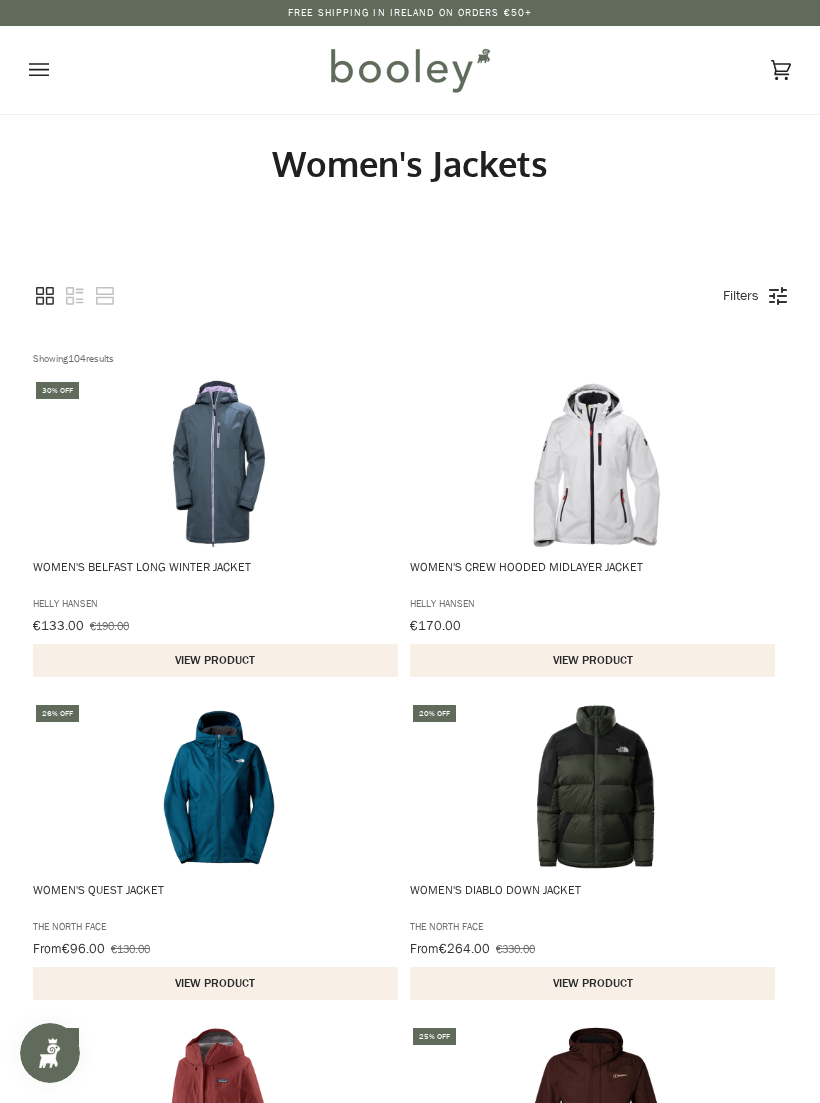 click 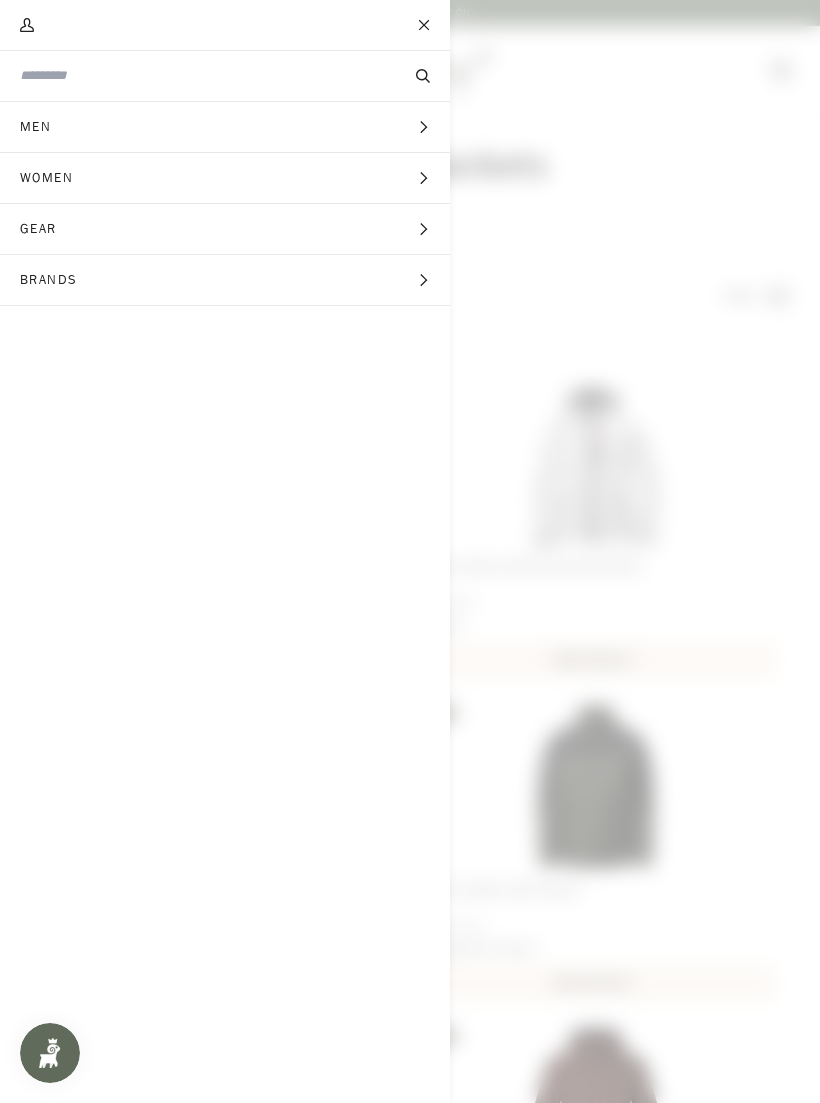 click on "Women" at bounding box center (53, 178) 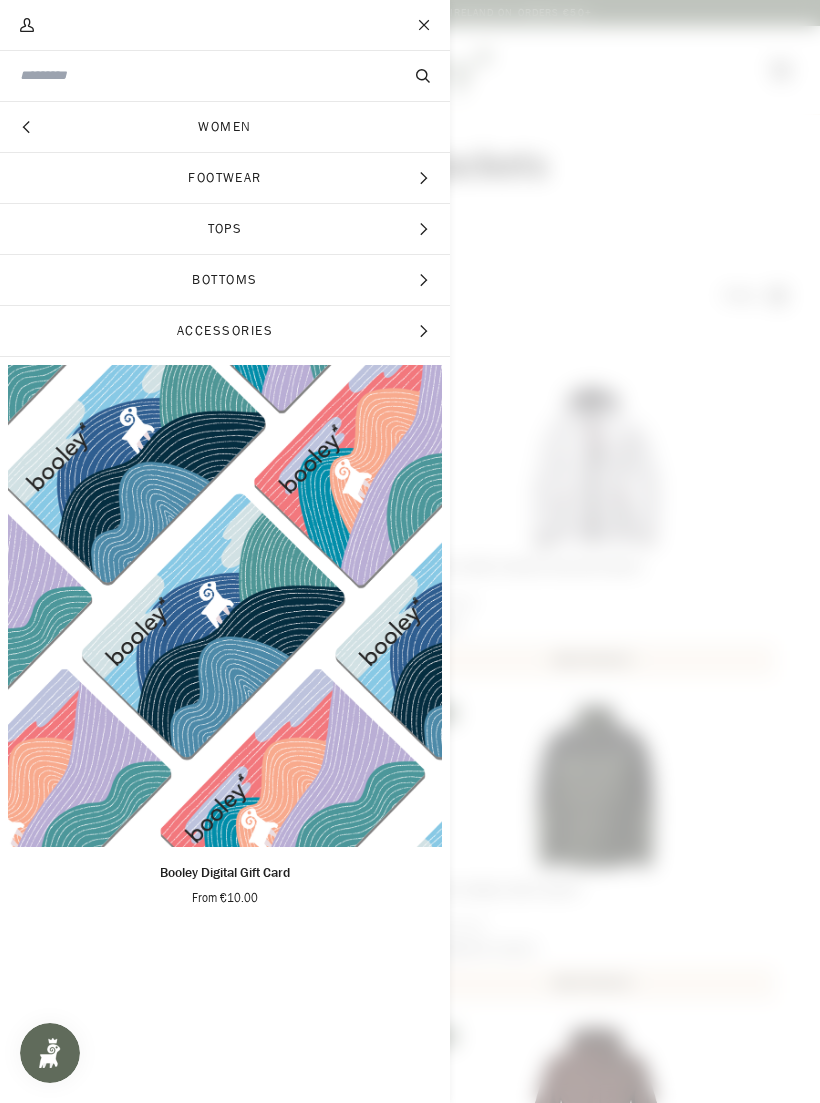 click on "Tops" at bounding box center [225, 229] 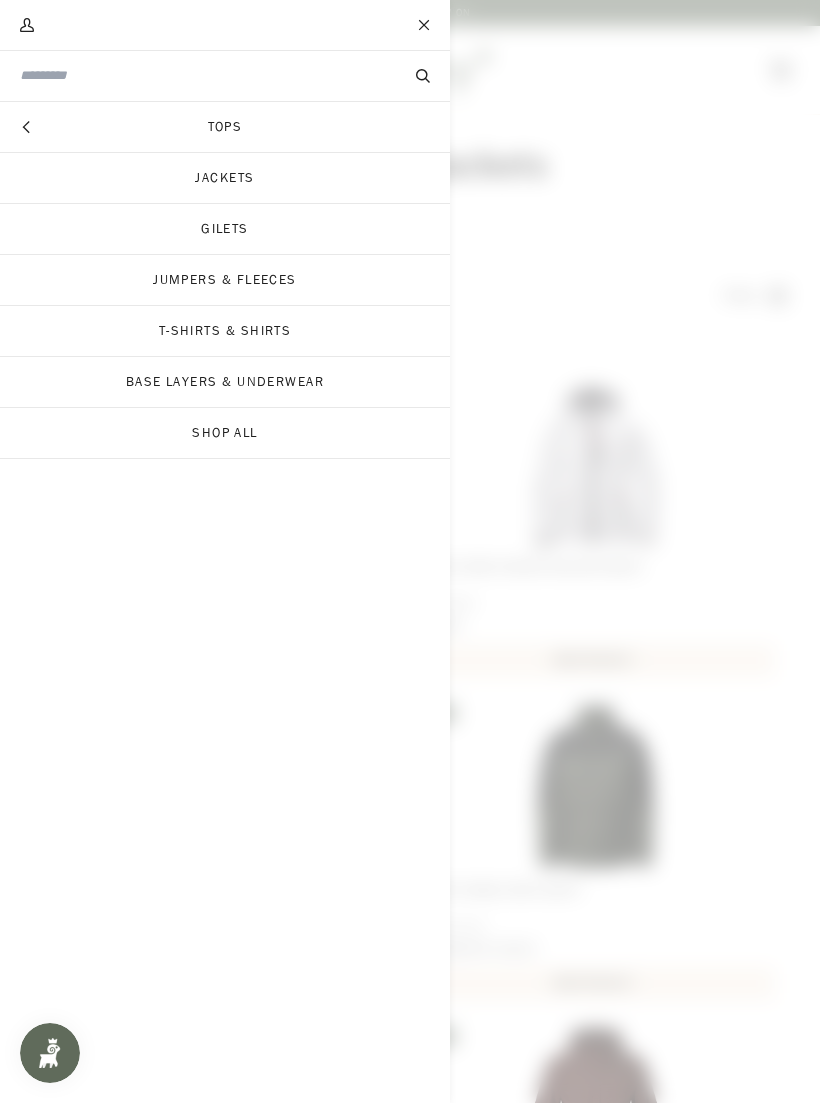 click on "Jumpers & Fleeces" at bounding box center [225, 280] 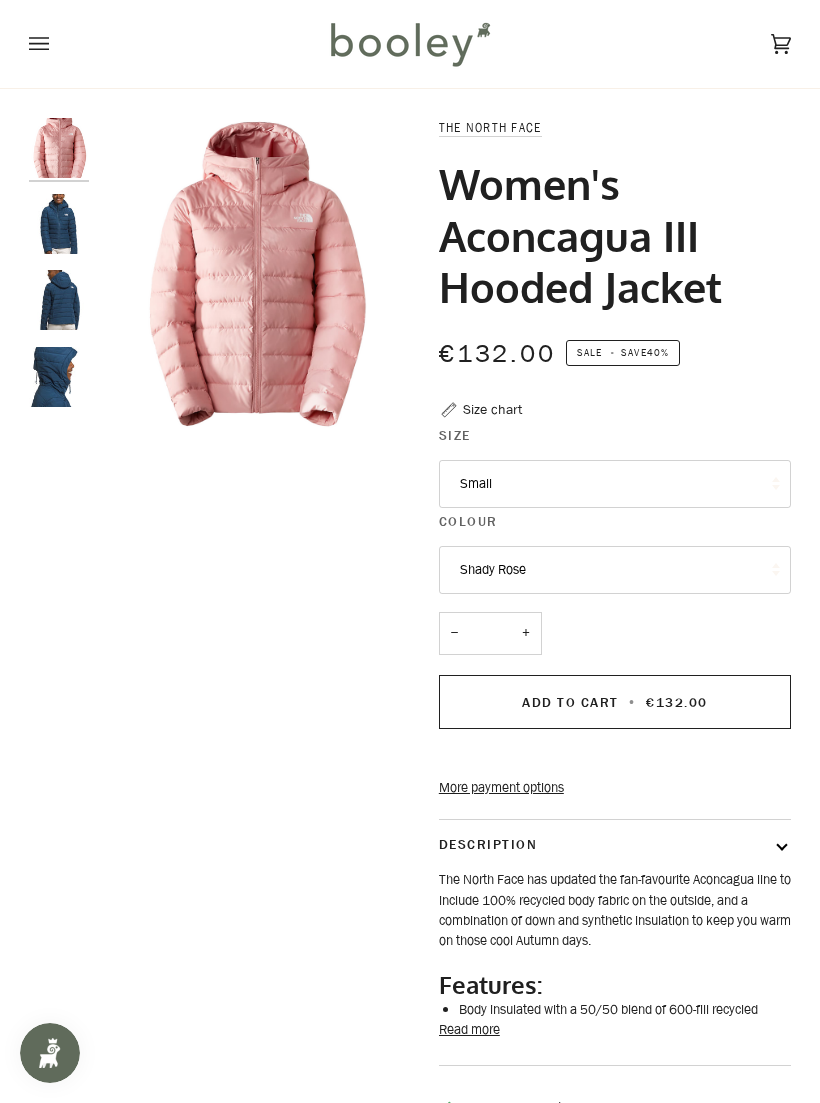 scroll, scrollTop: 0, scrollLeft: 0, axis: both 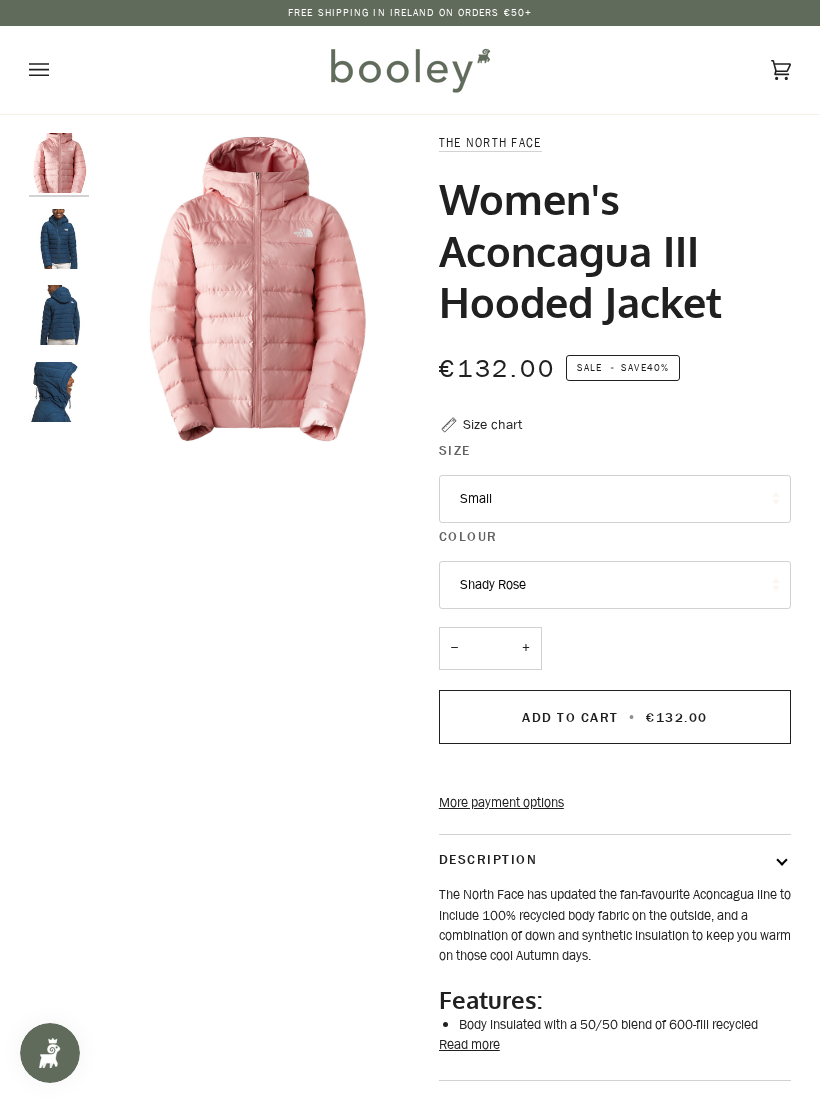 click on "Zoom
Zoom
Zoom" at bounding box center [410, 653] 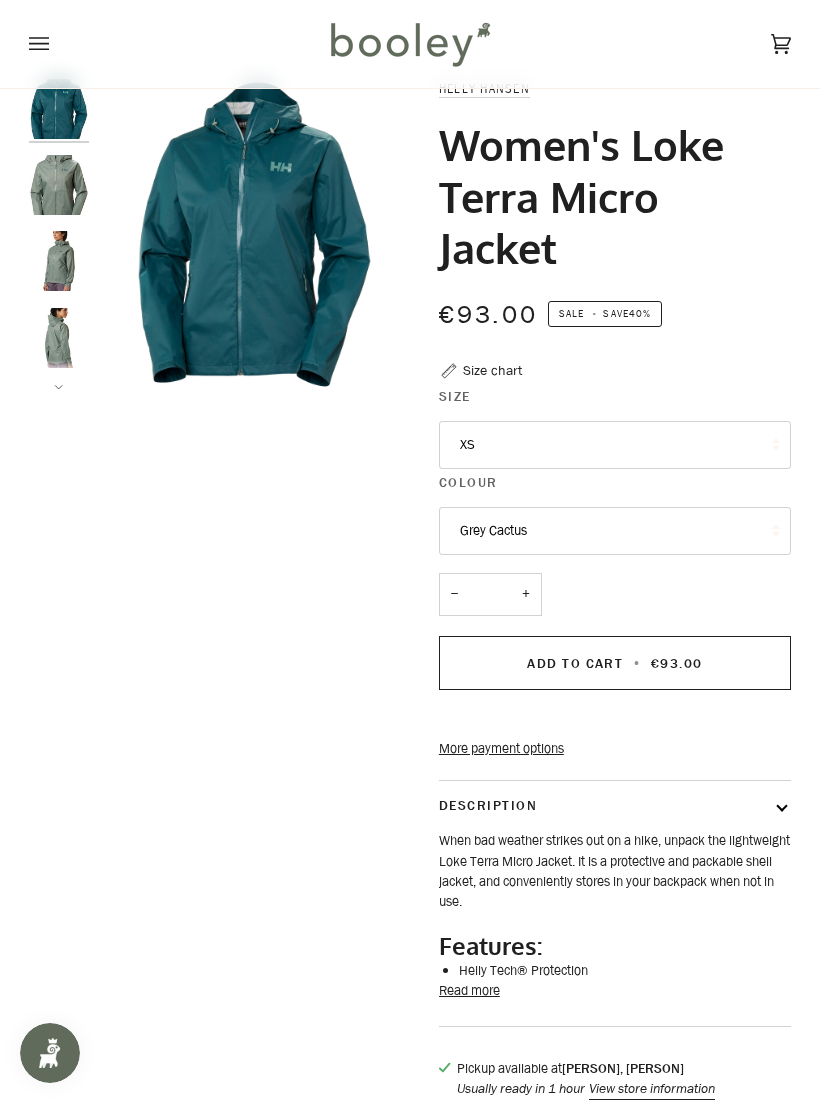 scroll, scrollTop: 0, scrollLeft: 0, axis: both 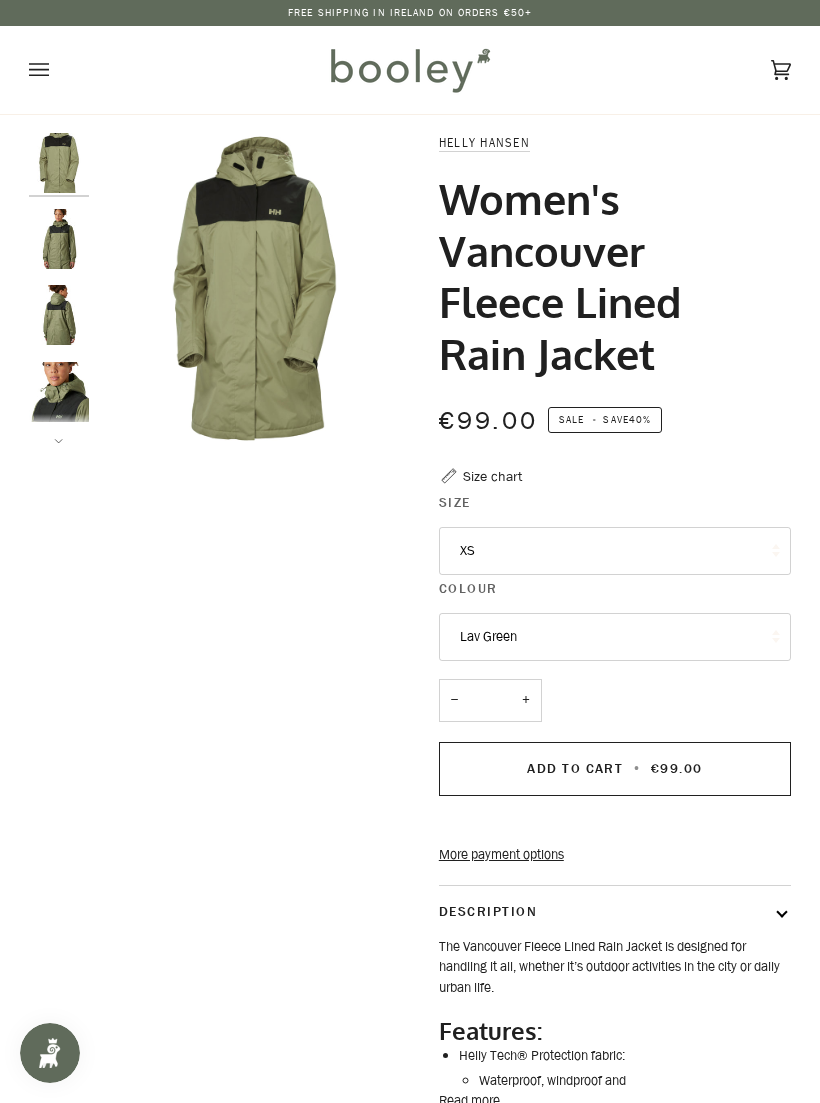 click at bounding box center [59, 239] 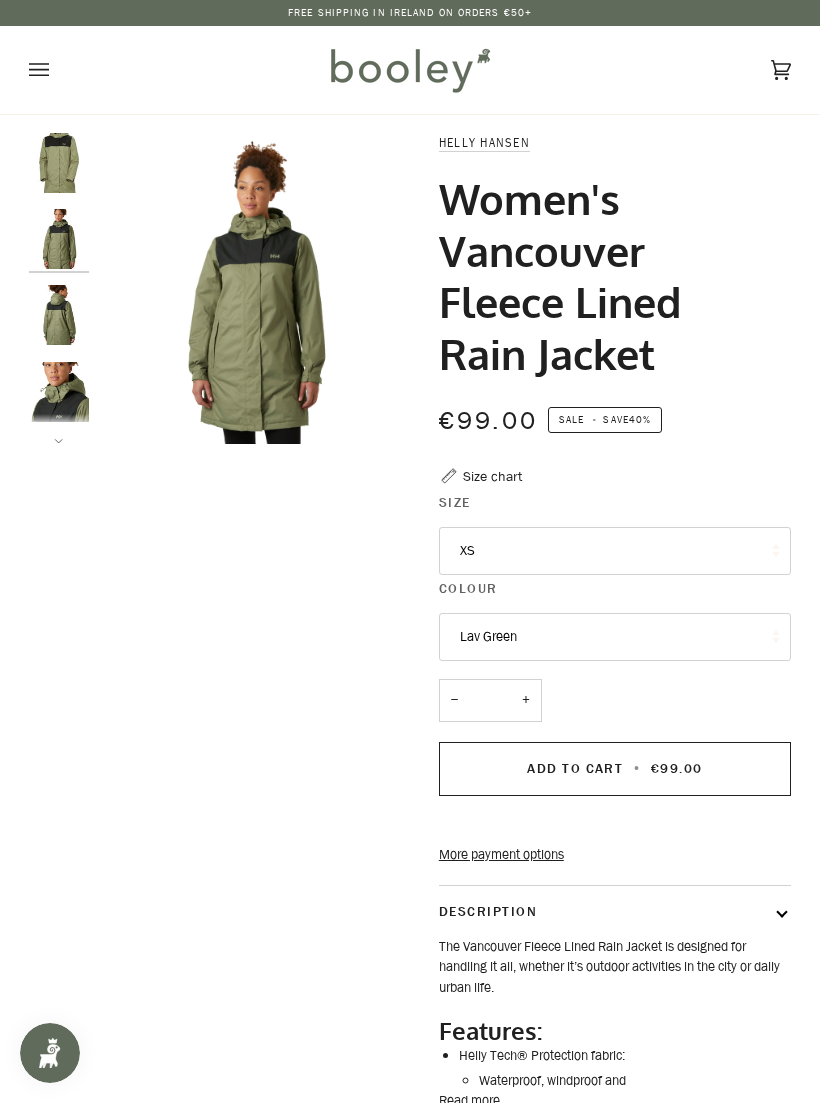 click at bounding box center [59, 315] 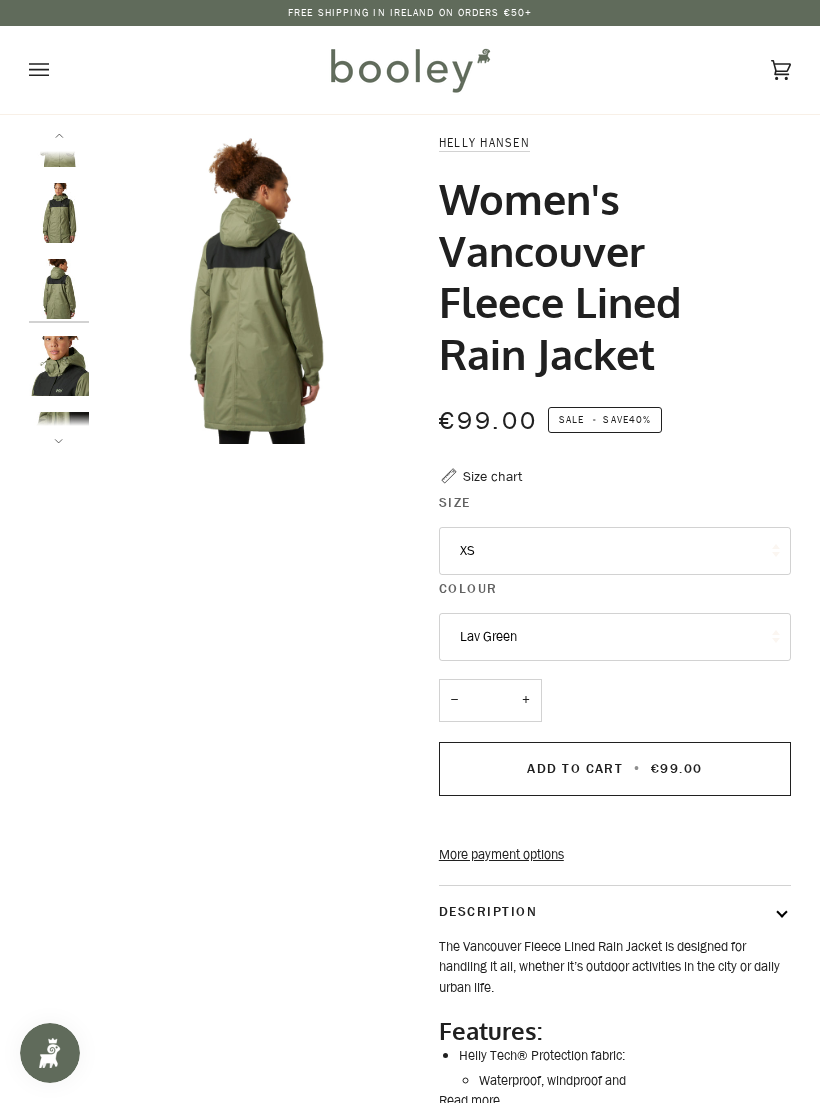 click at bounding box center (59, 366) 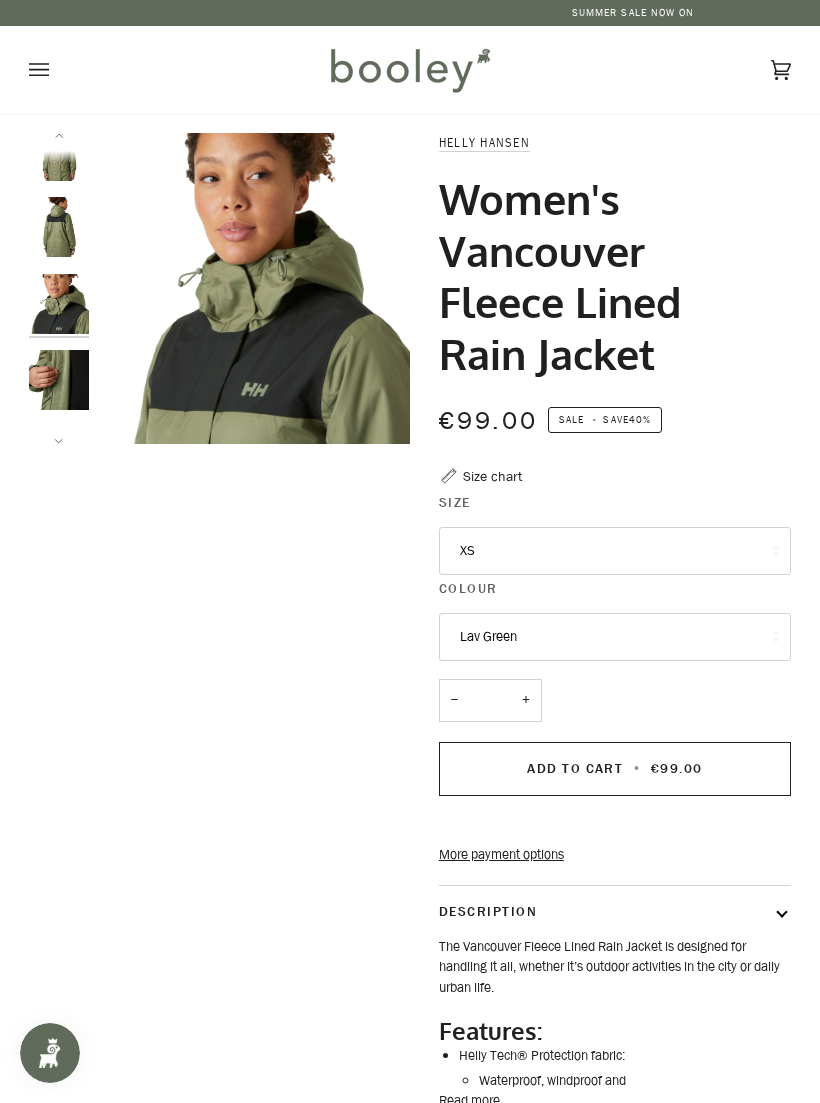 scroll, scrollTop: 102, scrollLeft: 0, axis: vertical 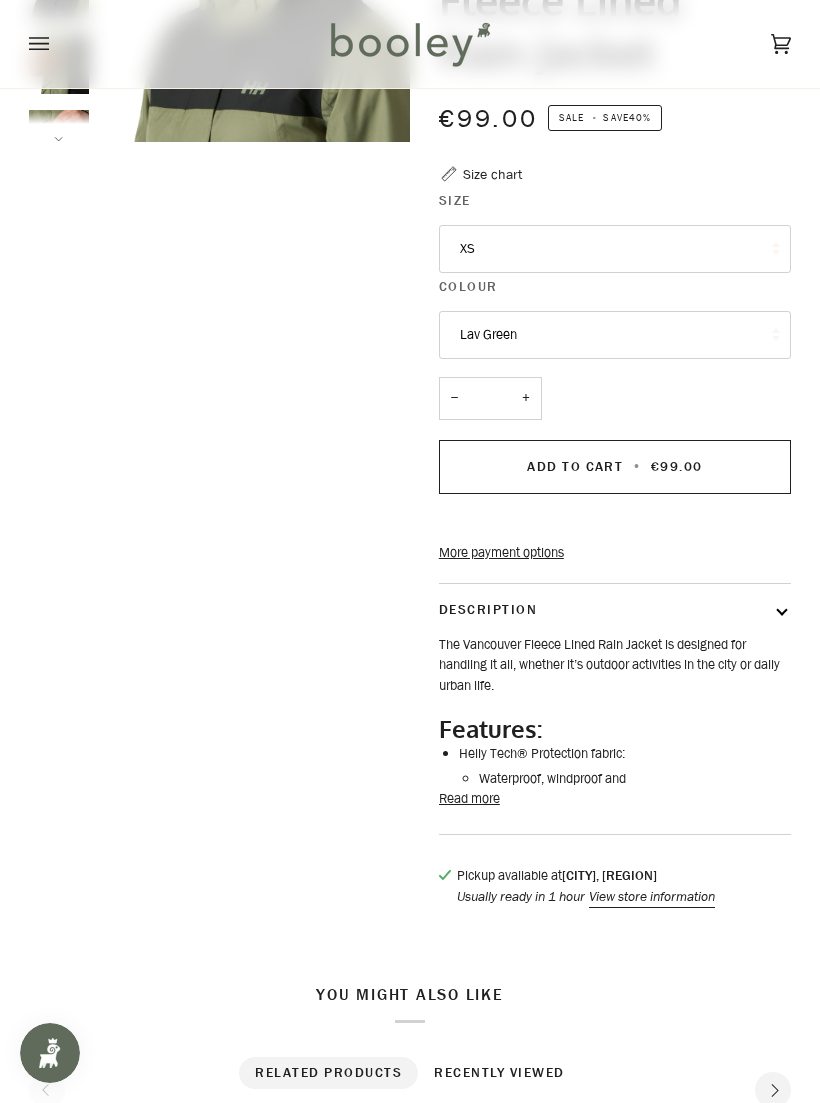 click on "Description" at bounding box center [615, 609] 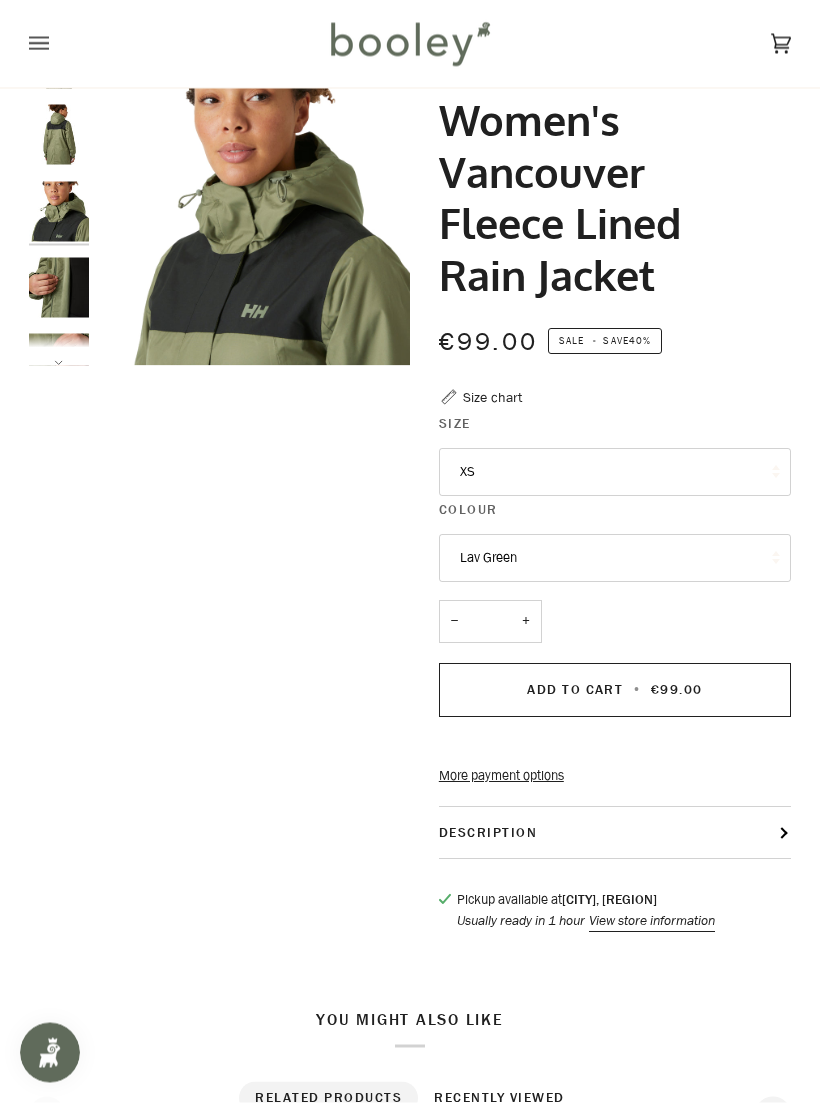 scroll, scrollTop: 79, scrollLeft: 0, axis: vertical 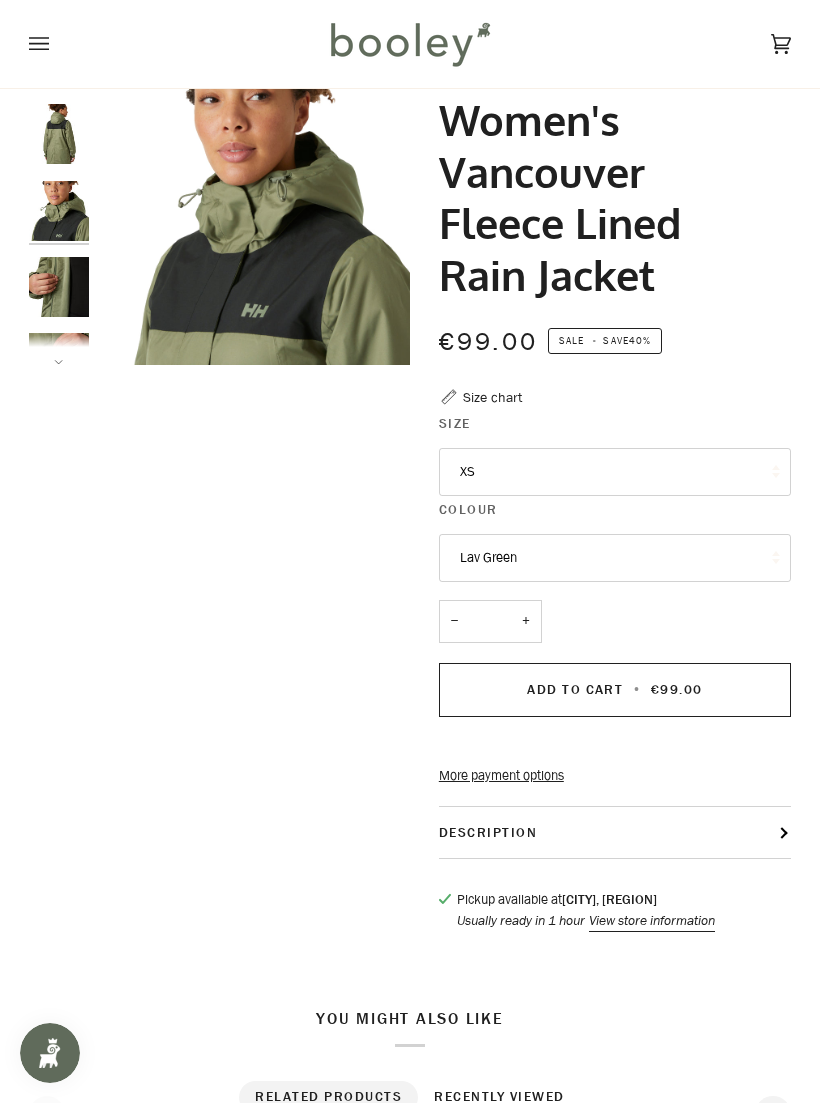 click on "Description" at bounding box center [615, 832] 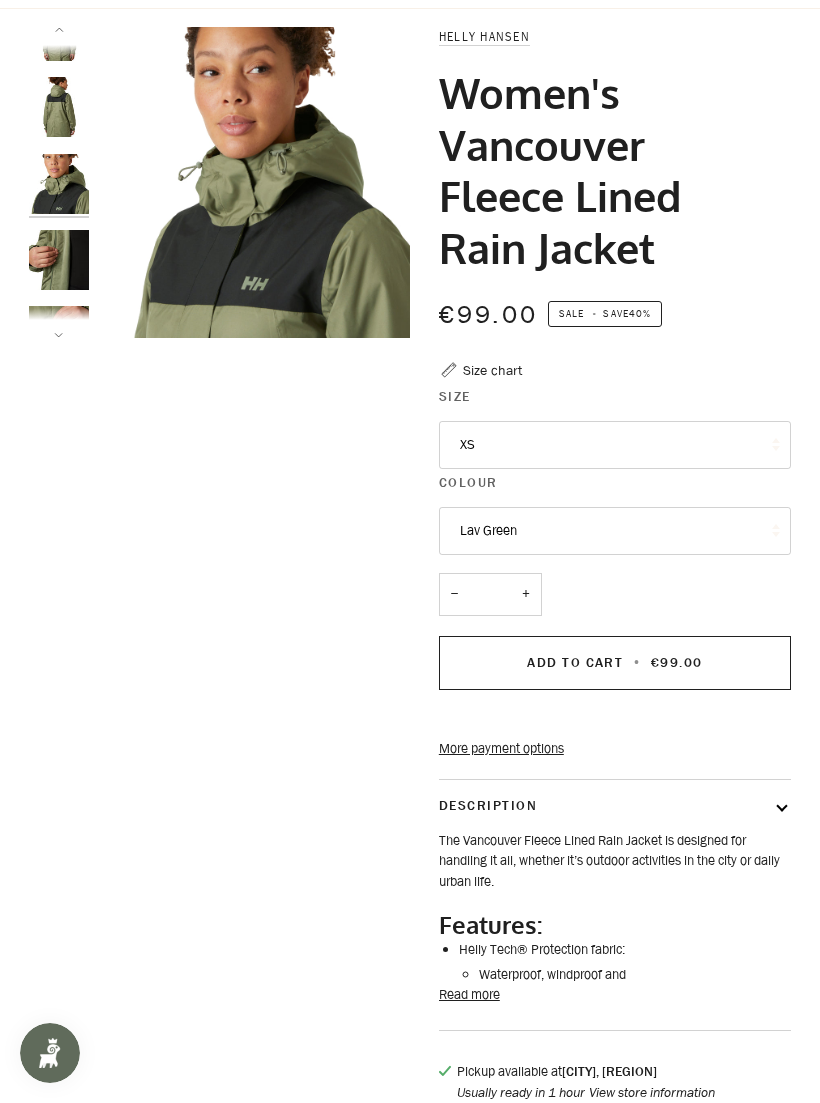 scroll, scrollTop: 0, scrollLeft: 0, axis: both 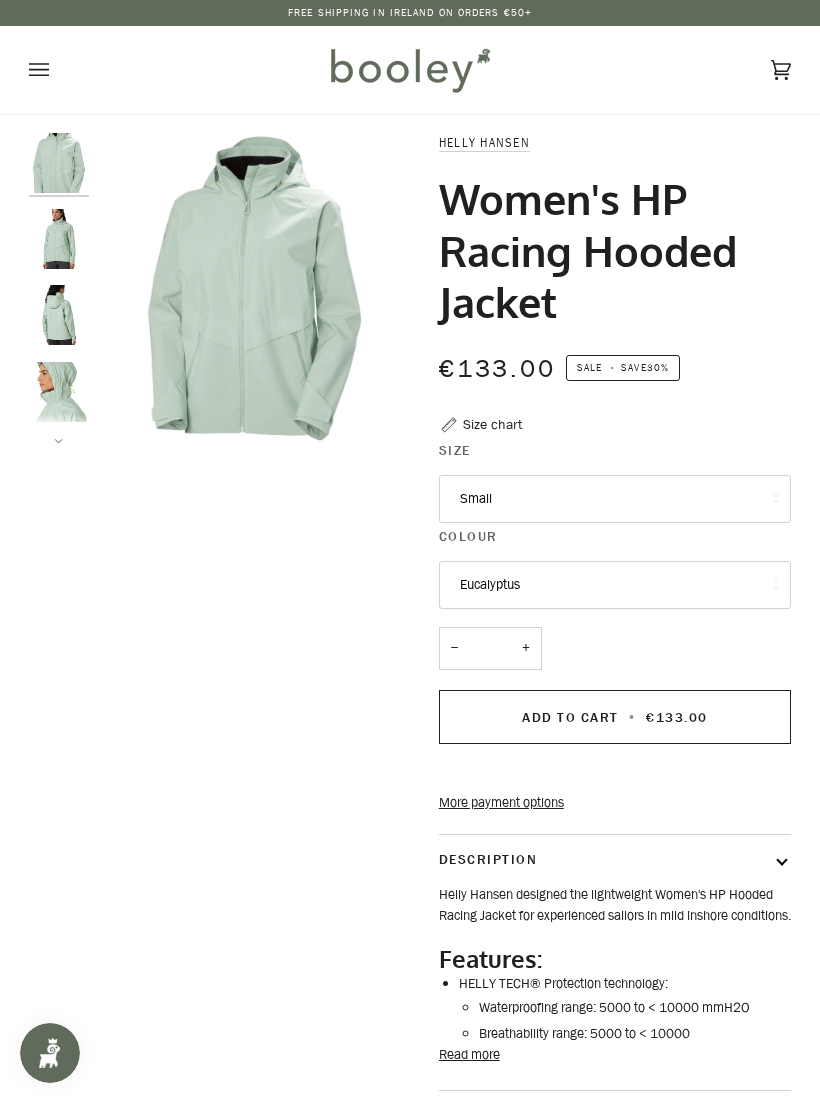 click at bounding box center [59, 239] 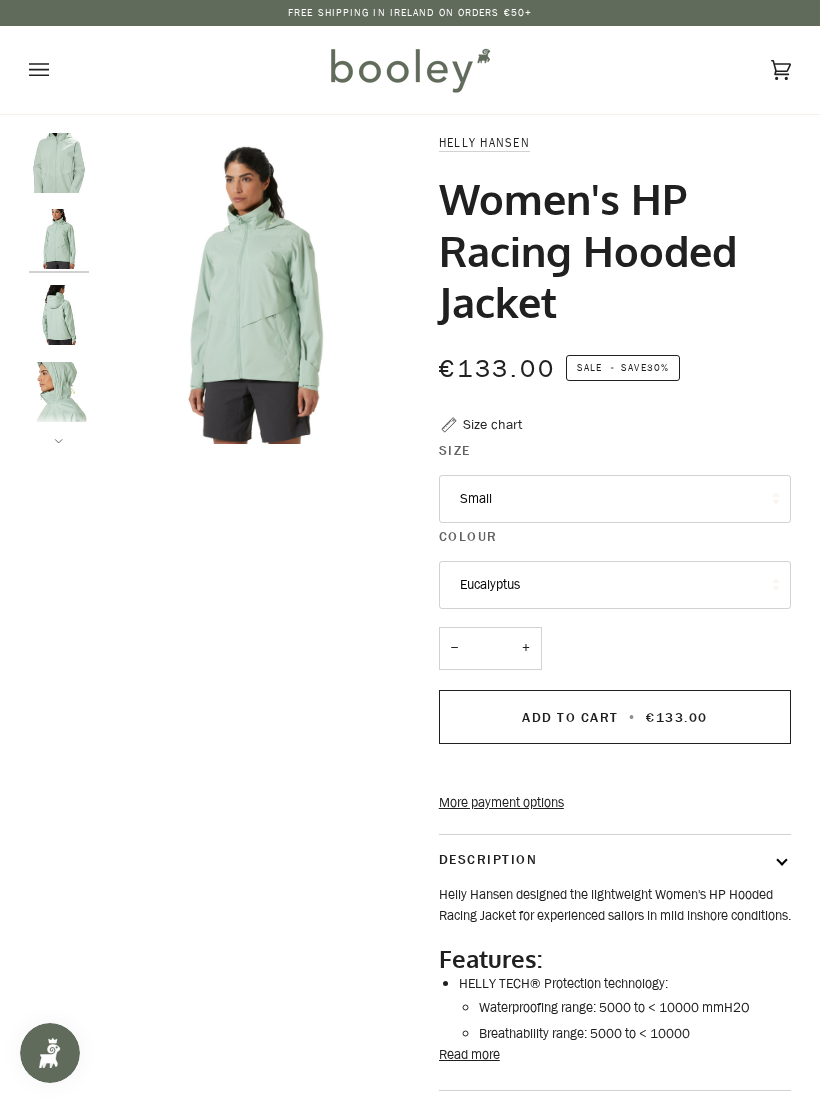 click at bounding box center (59, 315) 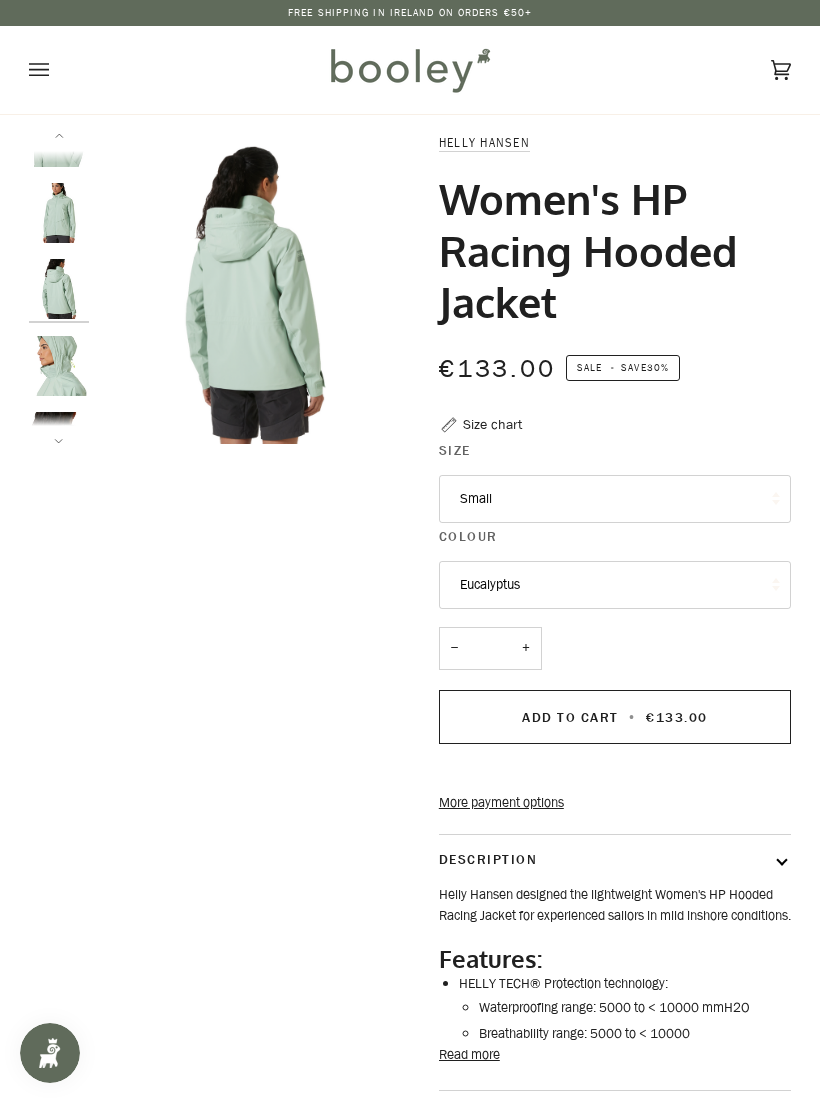 click at bounding box center (59, 366) 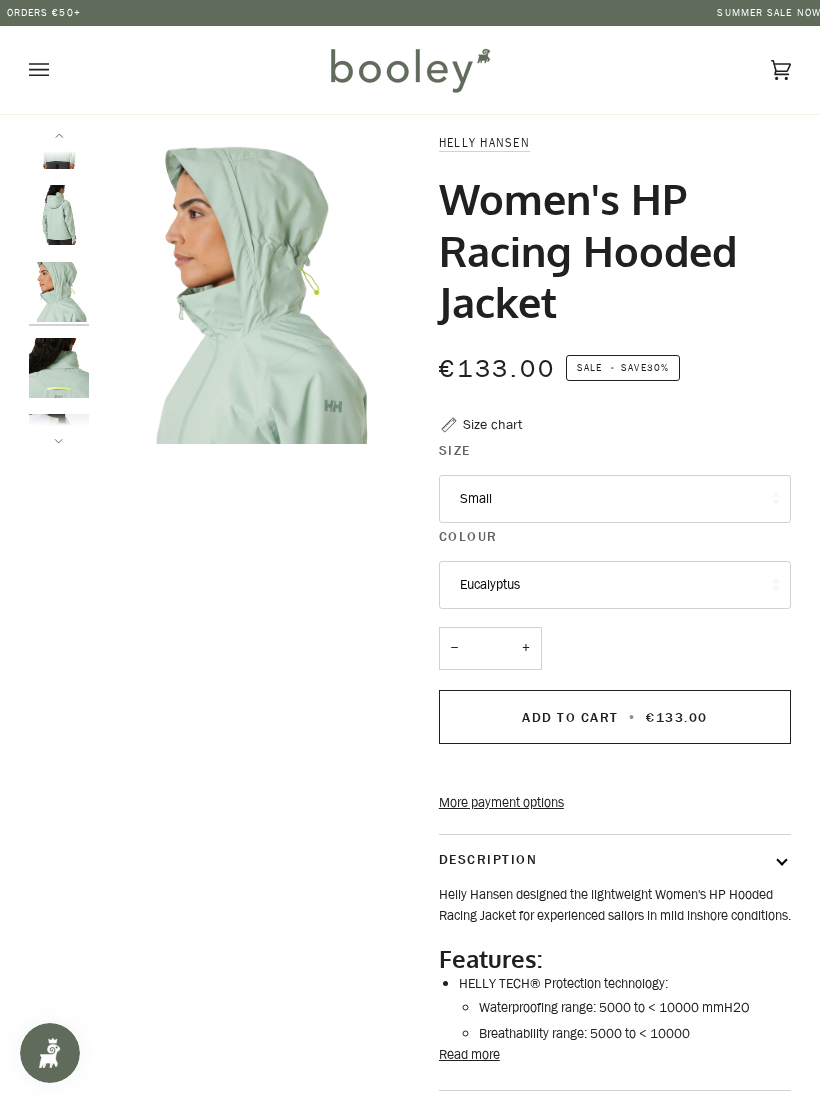 scroll, scrollTop: 102, scrollLeft: 0, axis: vertical 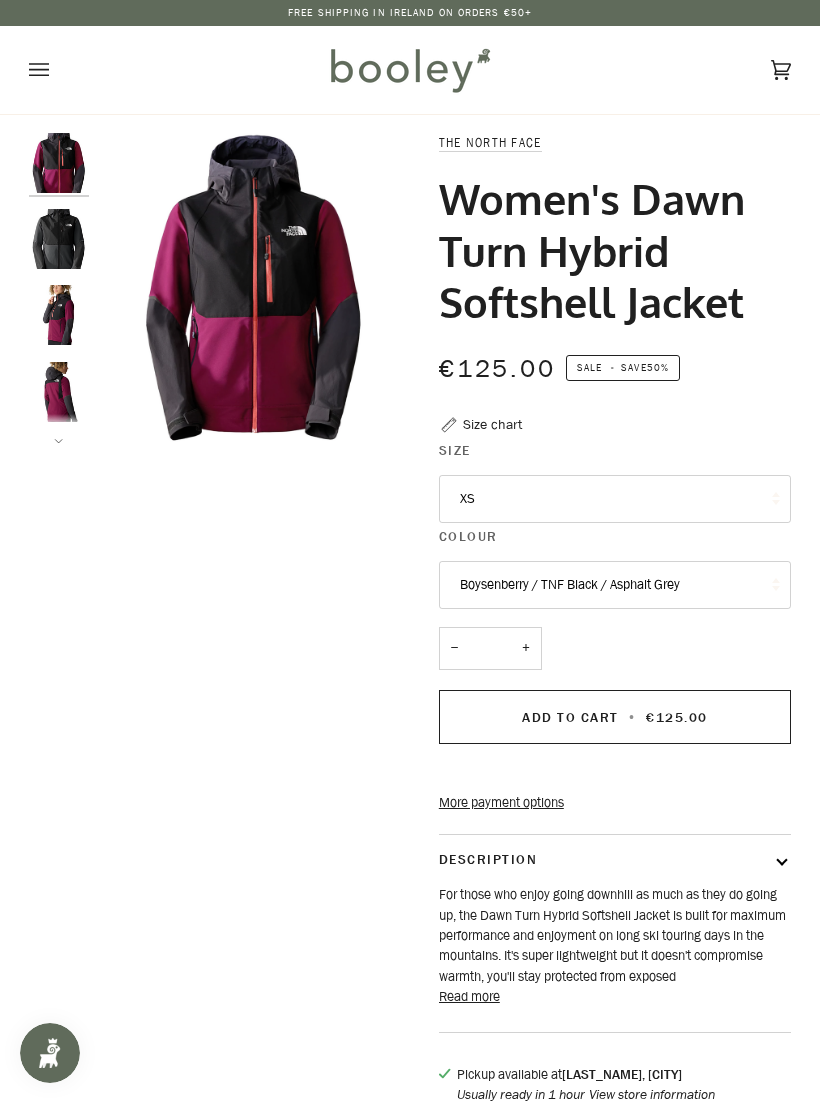 click at bounding box center (59, 239) 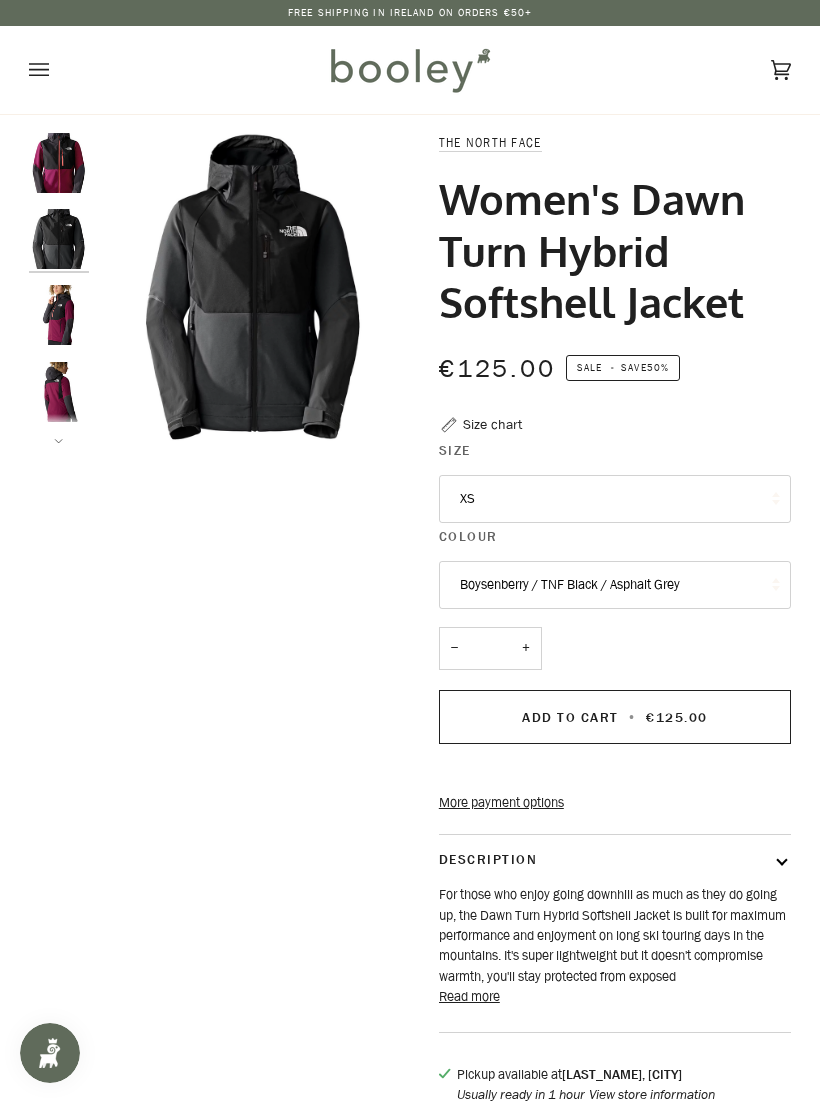 click at bounding box center [59, 315] 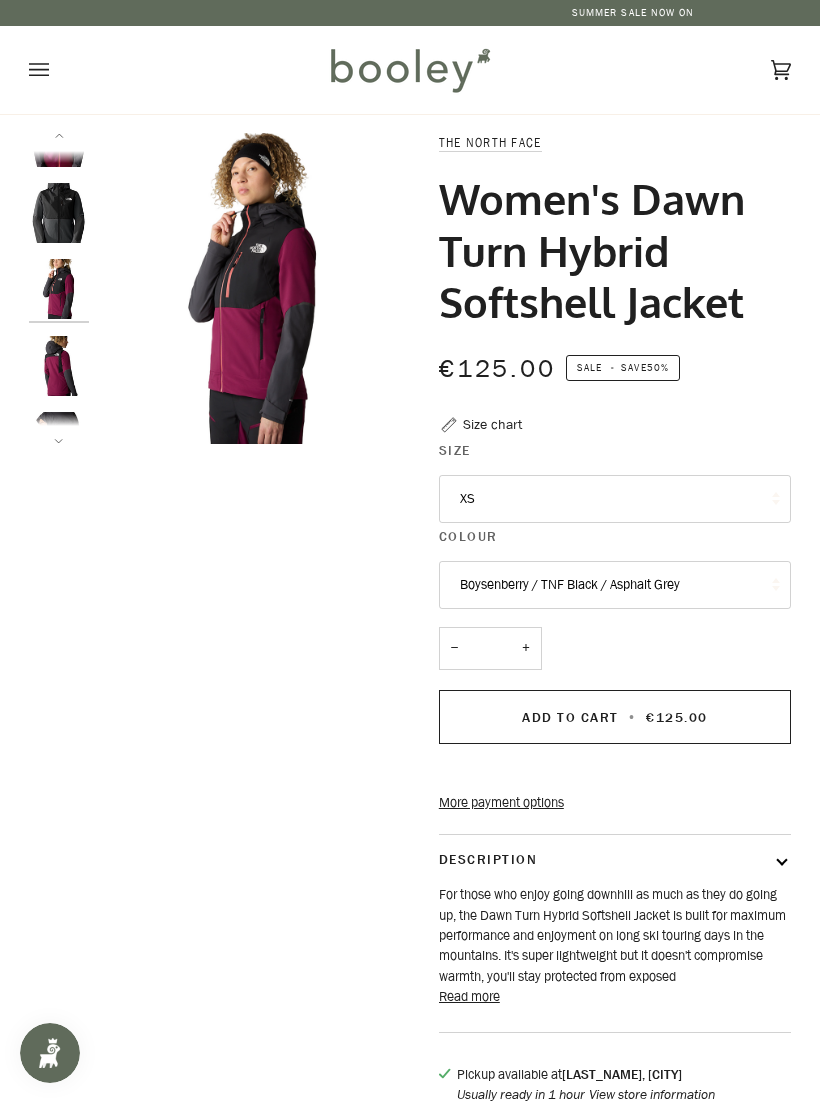 click at bounding box center [59, 366] 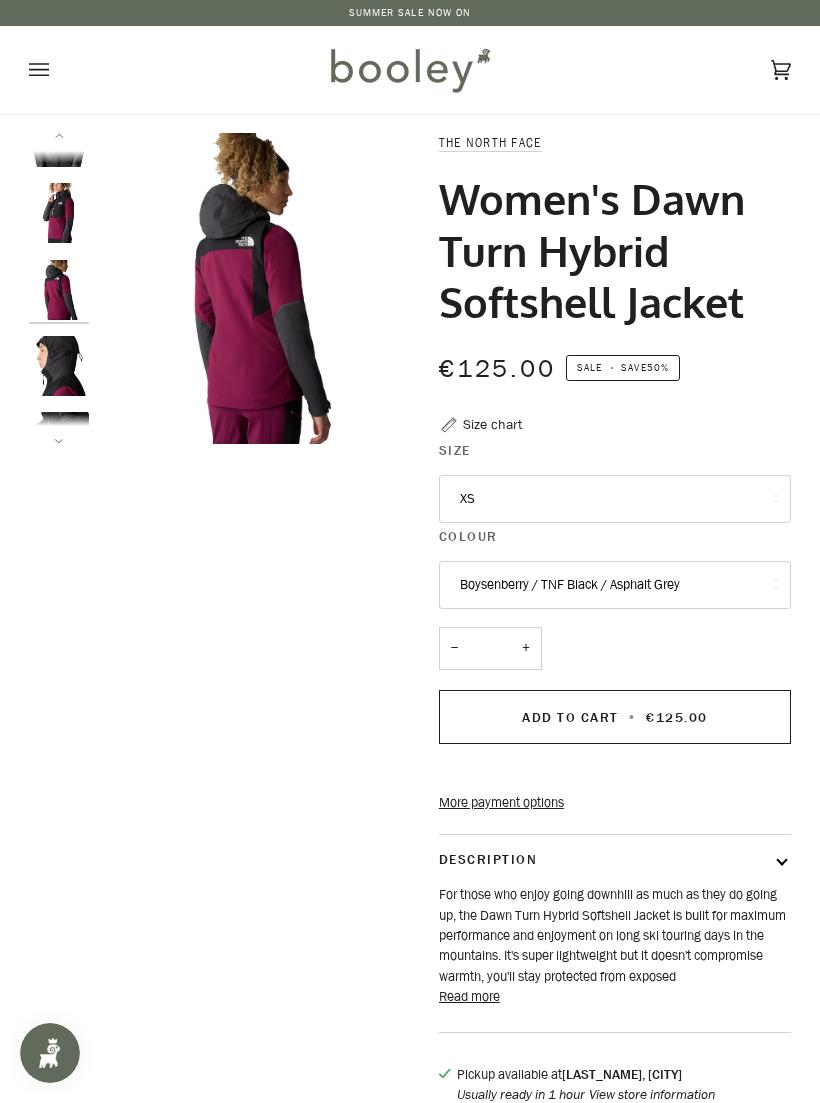 click at bounding box center (59, 366) 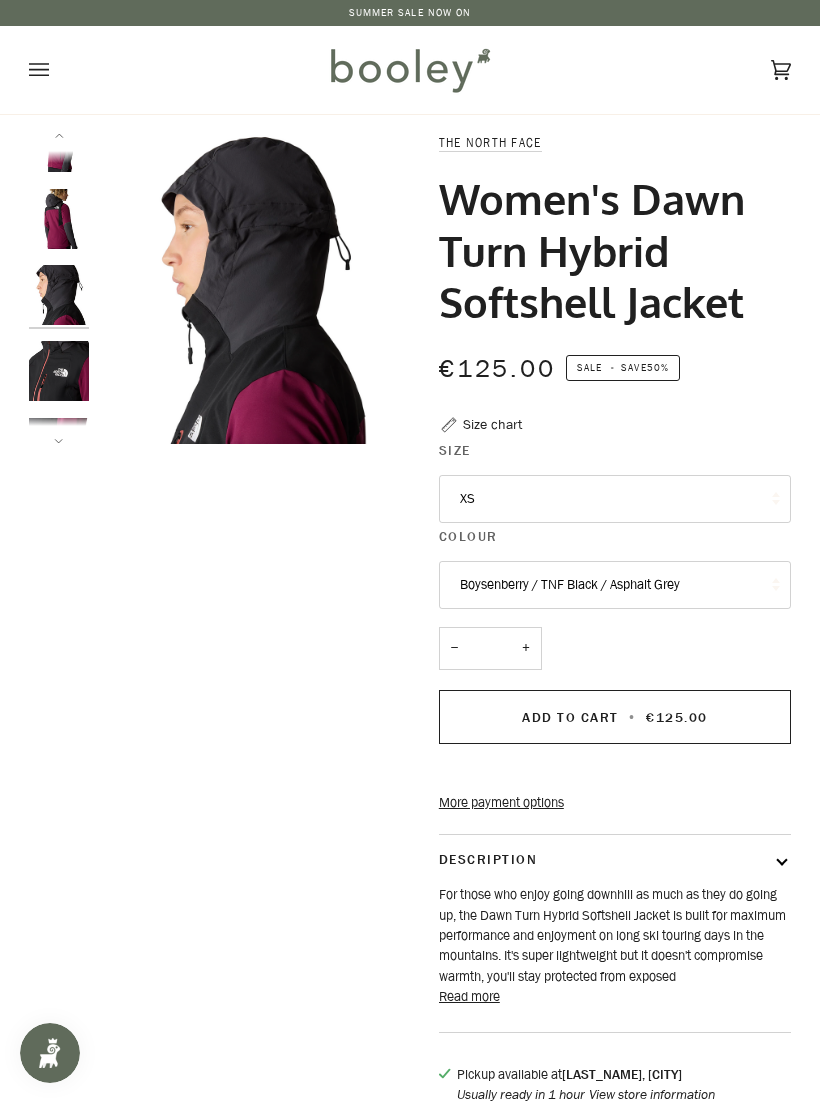 scroll, scrollTop: 178, scrollLeft: 0, axis: vertical 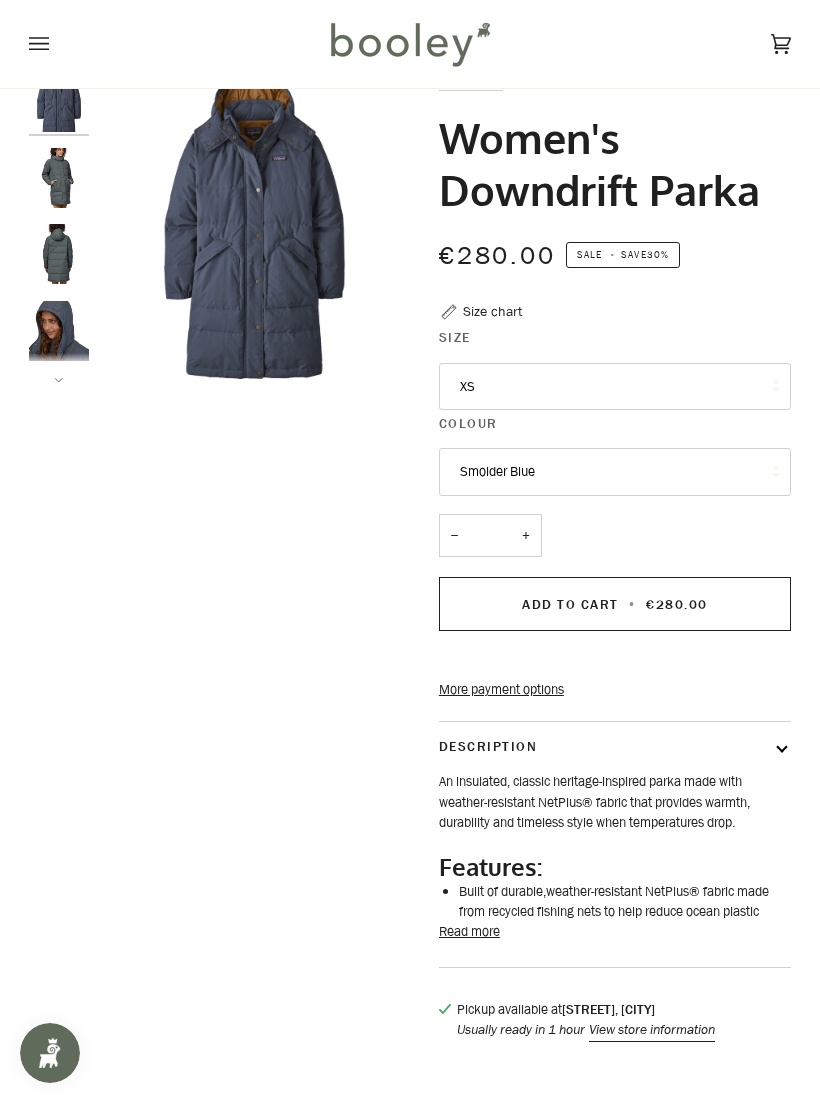 click at bounding box center [59, 178] 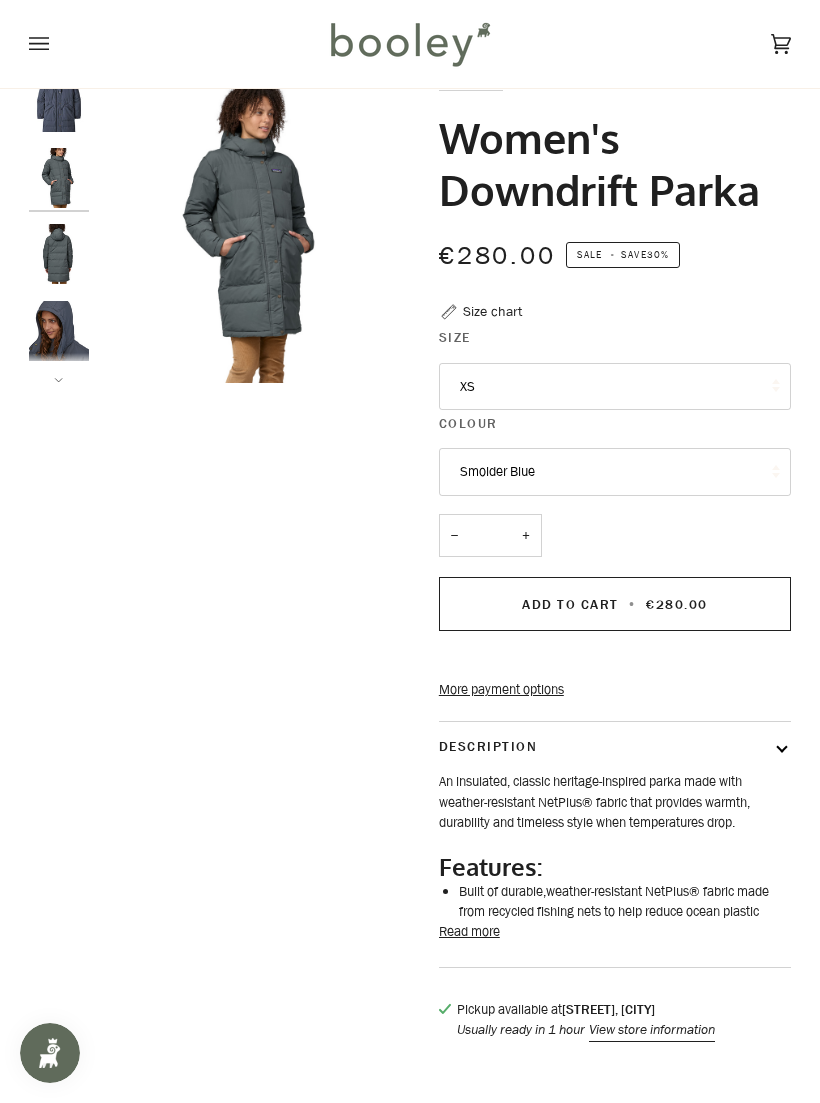 click on "Zoom
Zoom" at bounding box center (410, 566) 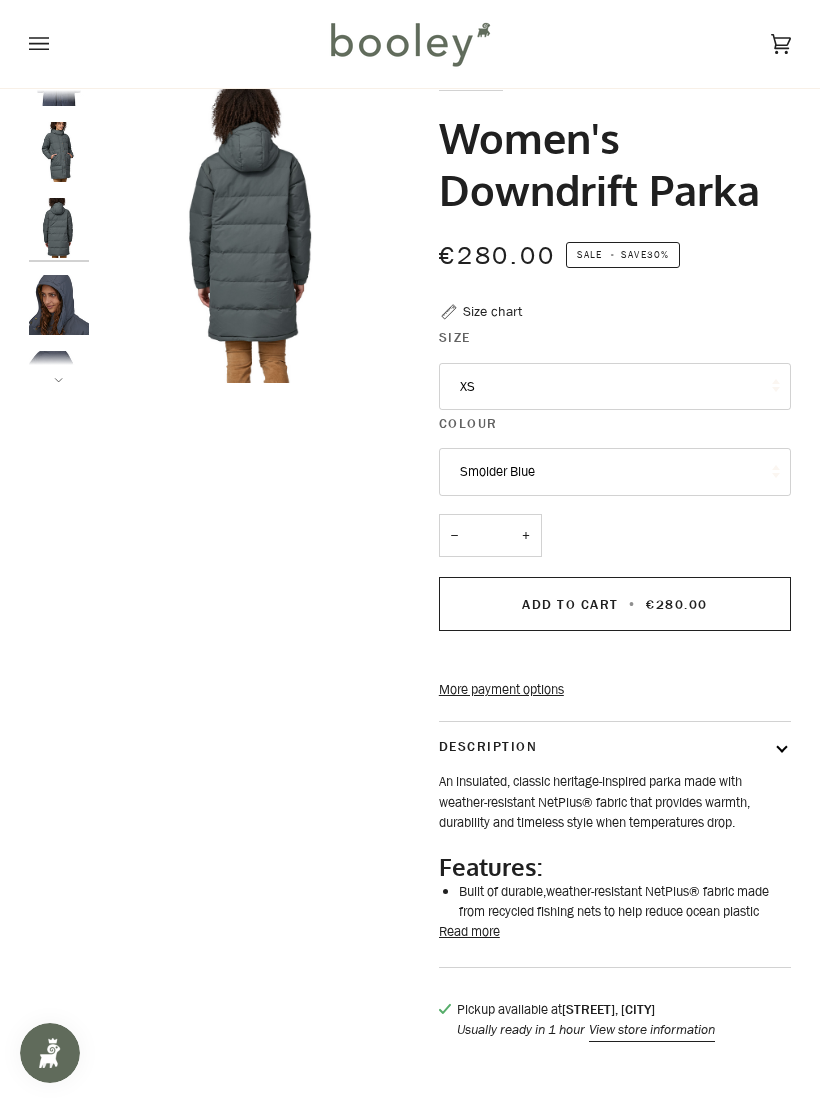 scroll, scrollTop: 26, scrollLeft: 0, axis: vertical 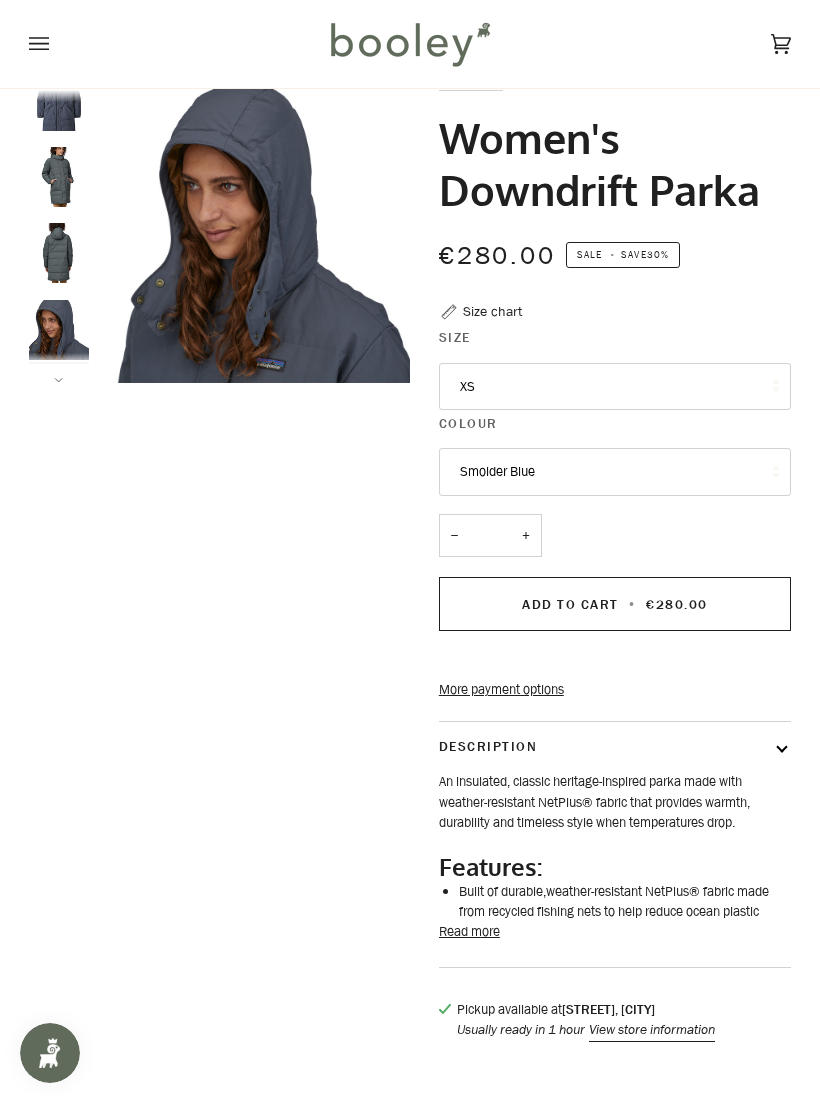 click at bounding box center [59, 177] 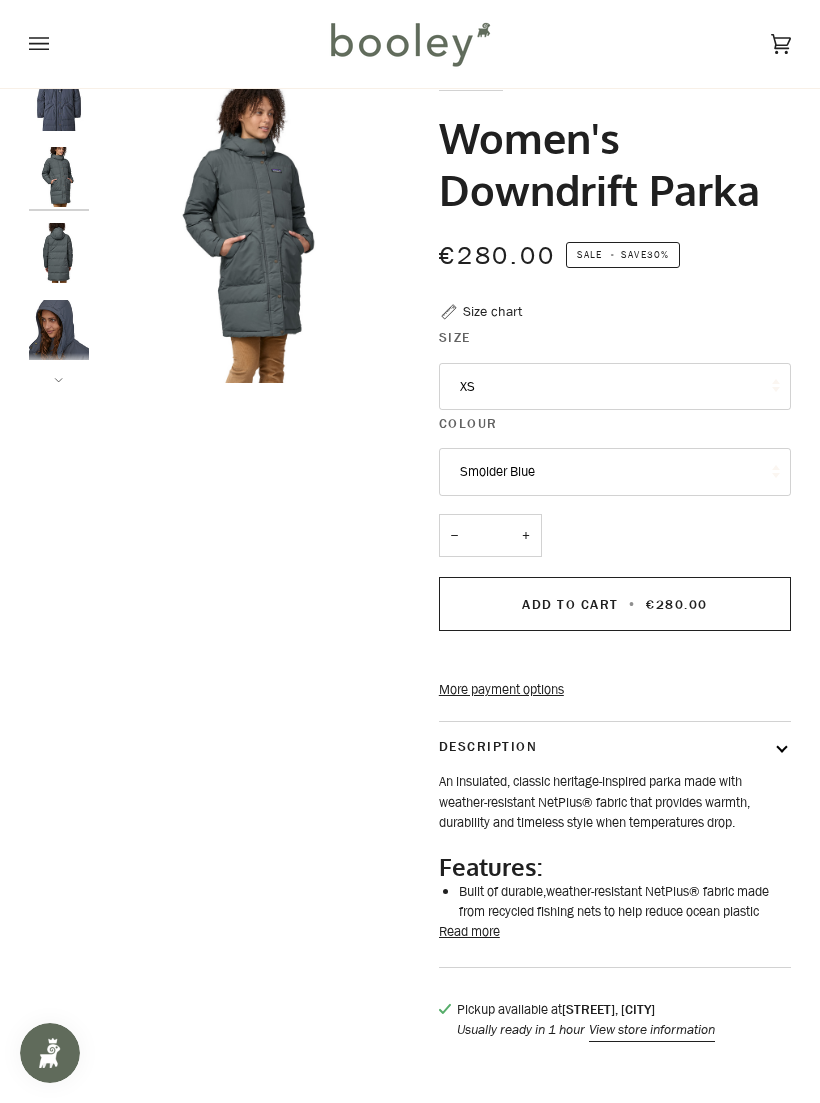 scroll, scrollTop: 0, scrollLeft: 0, axis: both 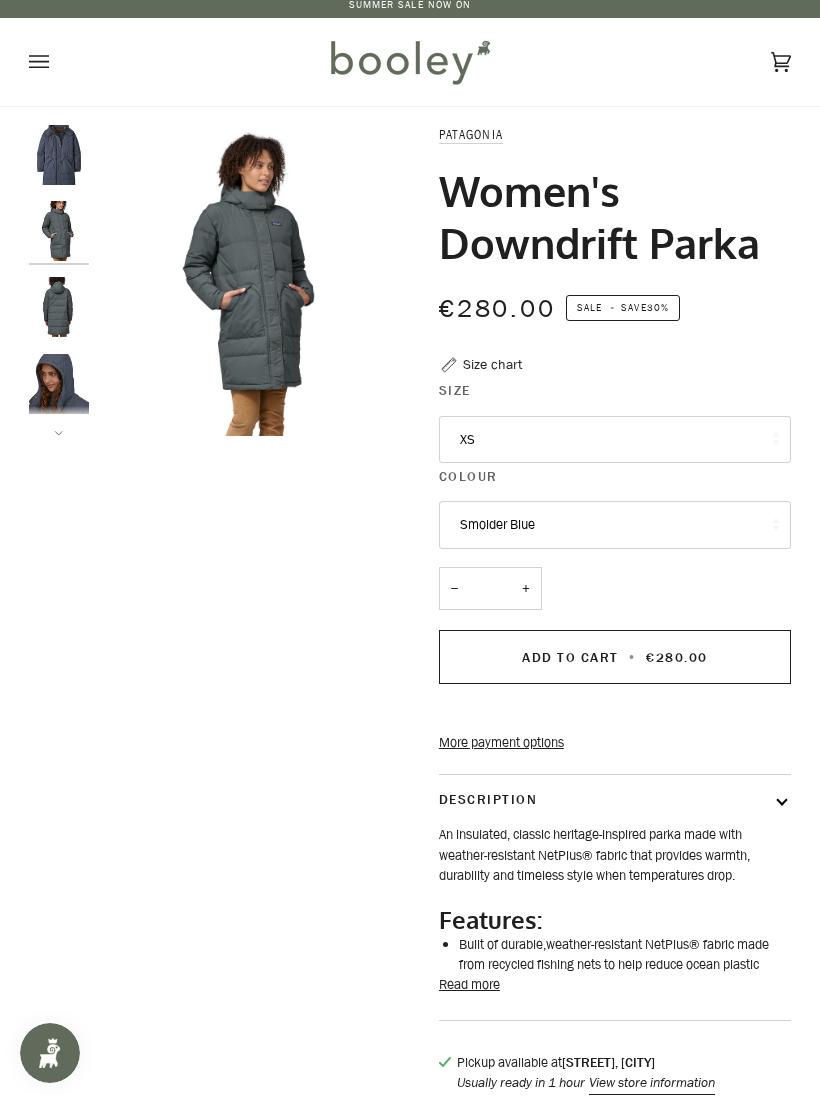 click at bounding box center [59, 307] 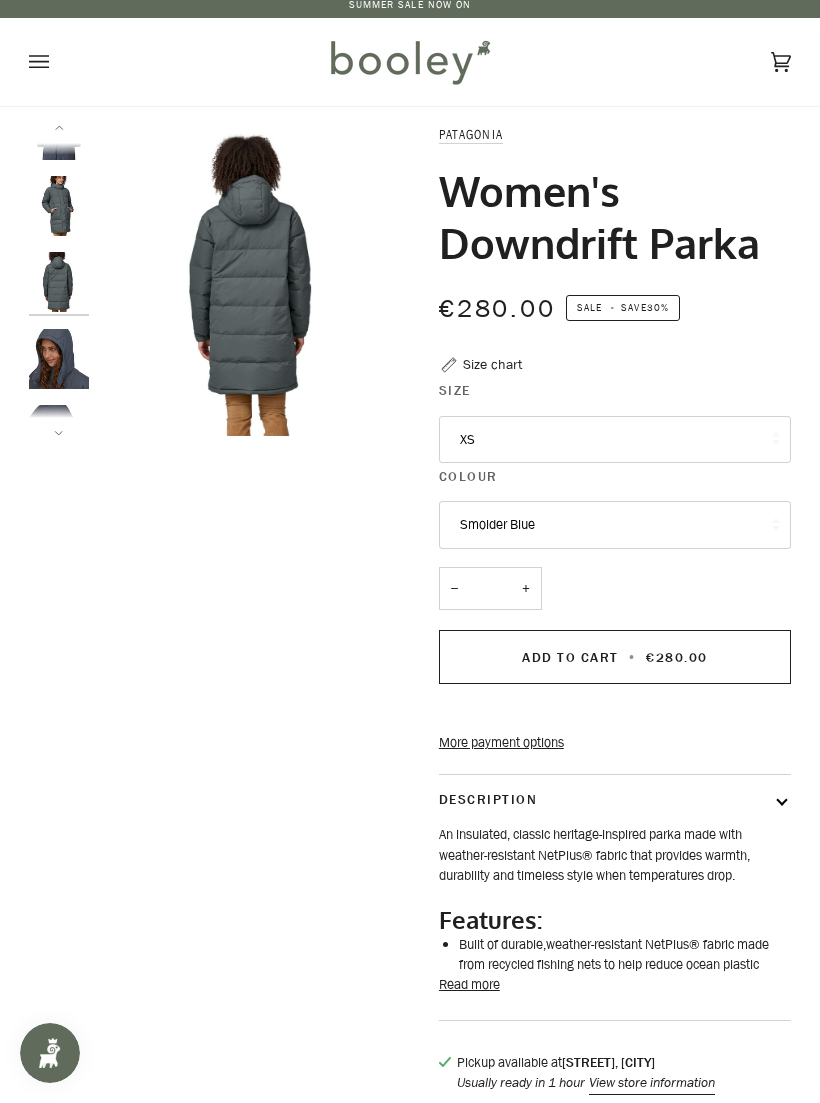 scroll, scrollTop: 26, scrollLeft: 0, axis: vertical 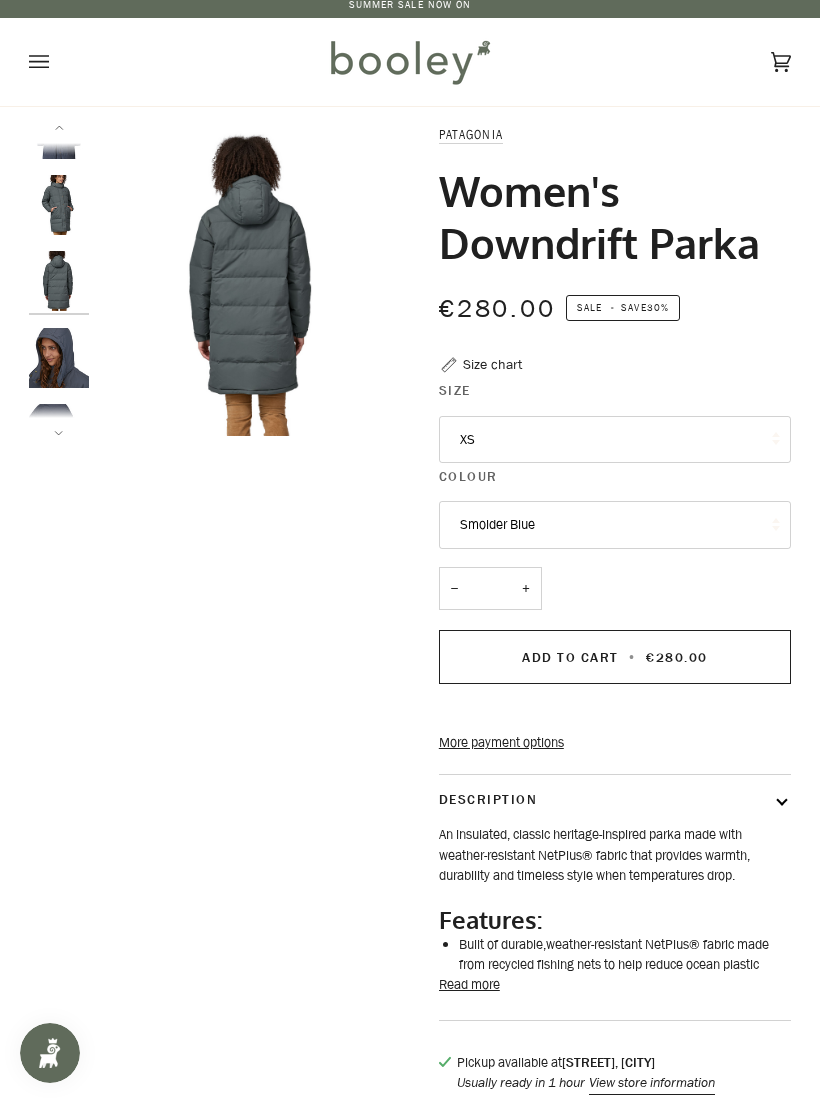 click at bounding box center [59, 358] 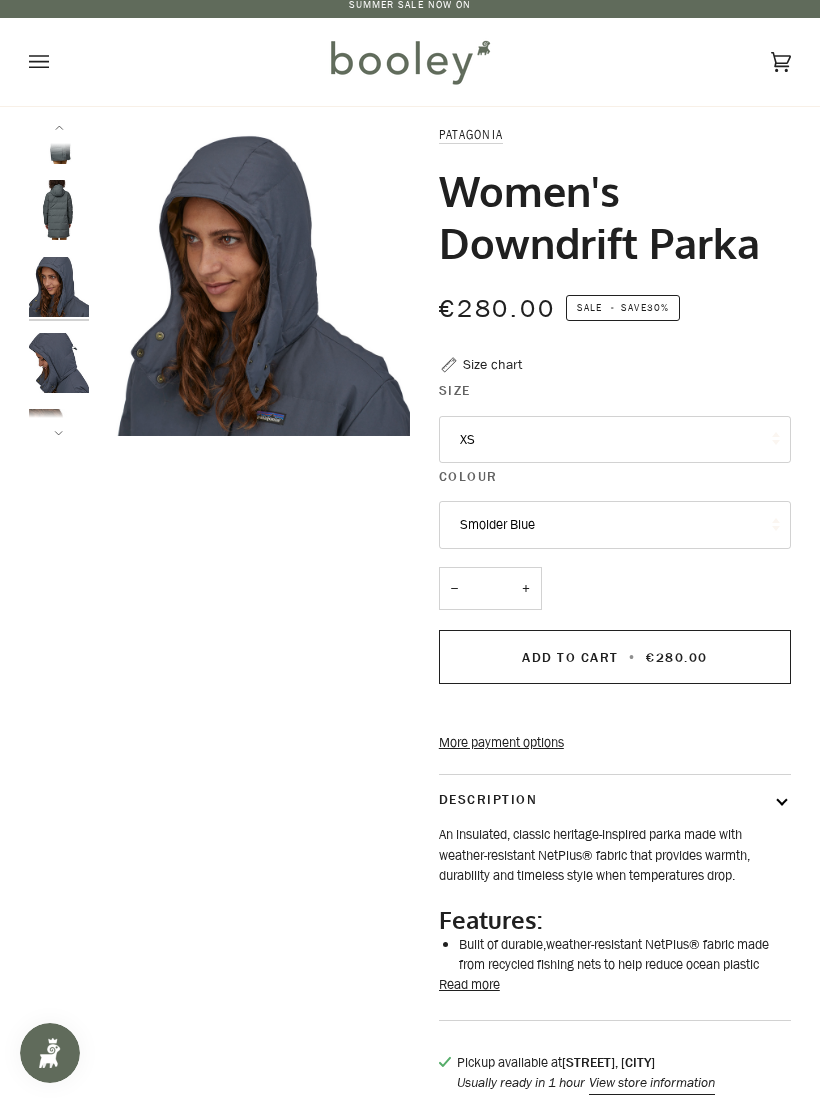 scroll, scrollTop: 102, scrollLeft: 0, axis: vertical 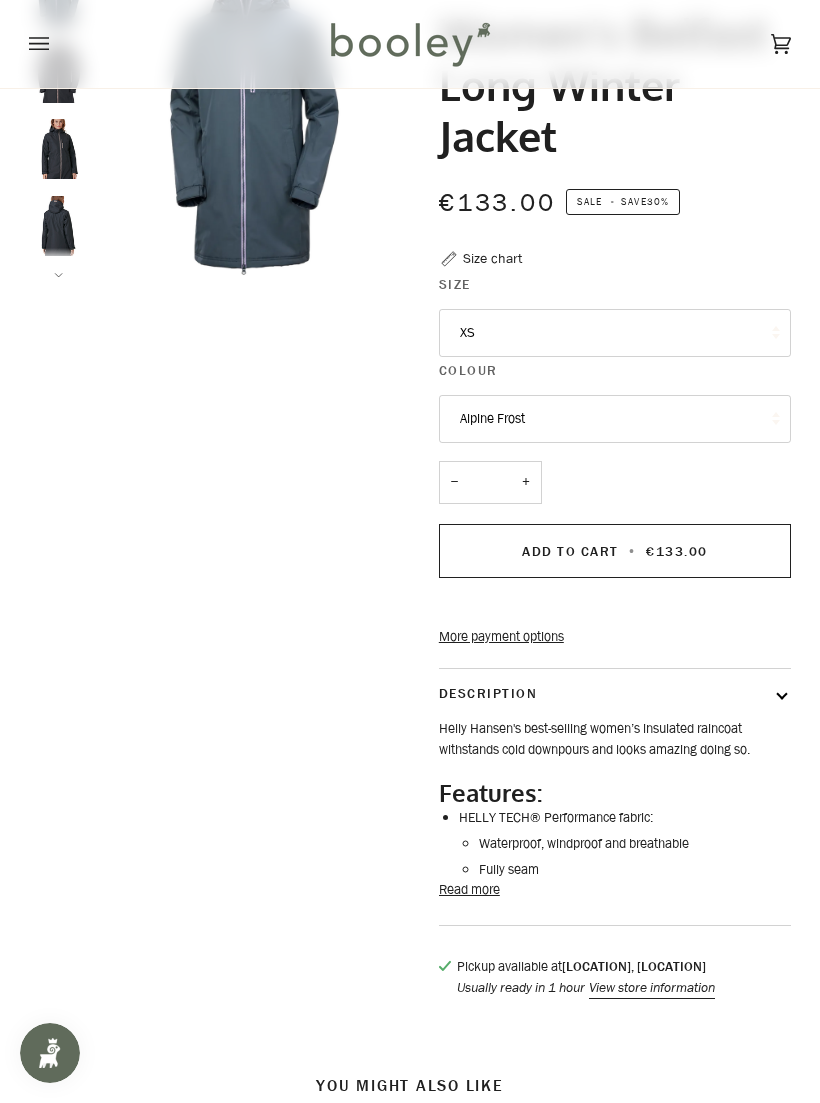 click on "Helly Hansen's best-selling women’s insulated raincoat withstands cold downpours and looks amazing doing so." at bounding box center (615, 739) 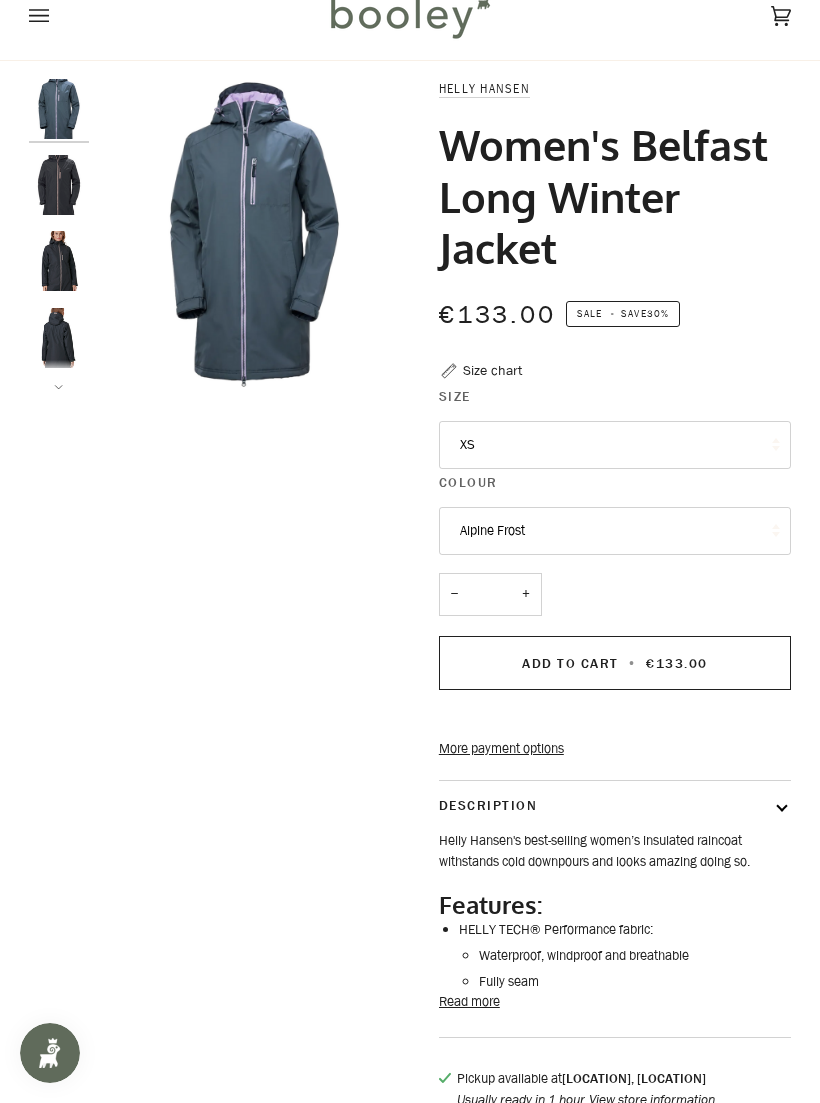 scroll, scrollTop: 0, scrollLeft: 0, axis: both 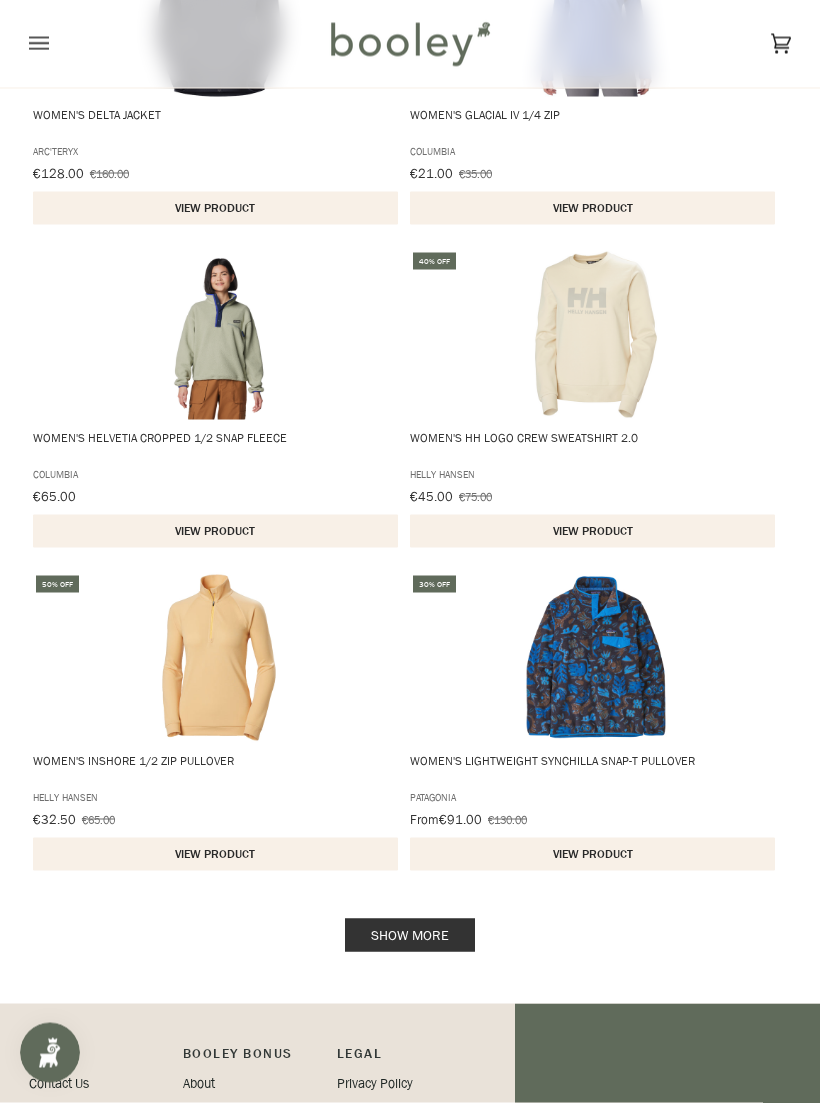 click on "Show more" at bounding box center [410, 935] 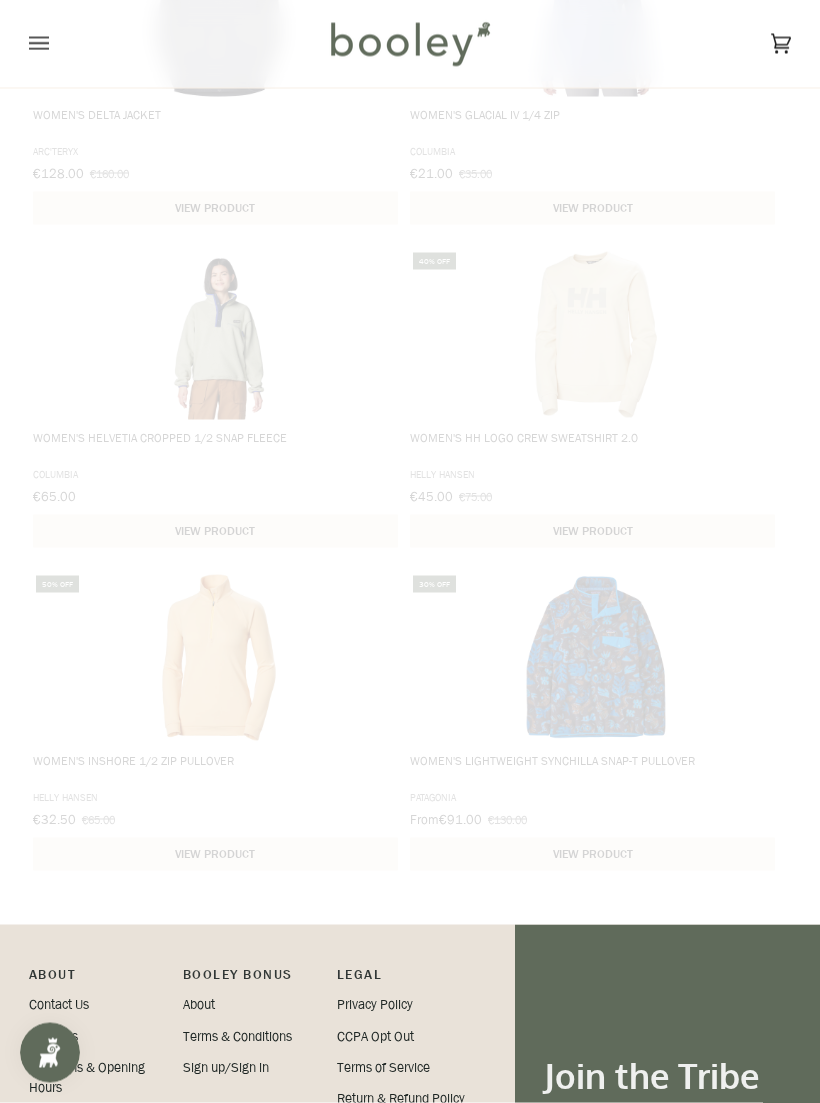 scroll, scrollTop: 2714, scrollLeft: 0, axis: vertical 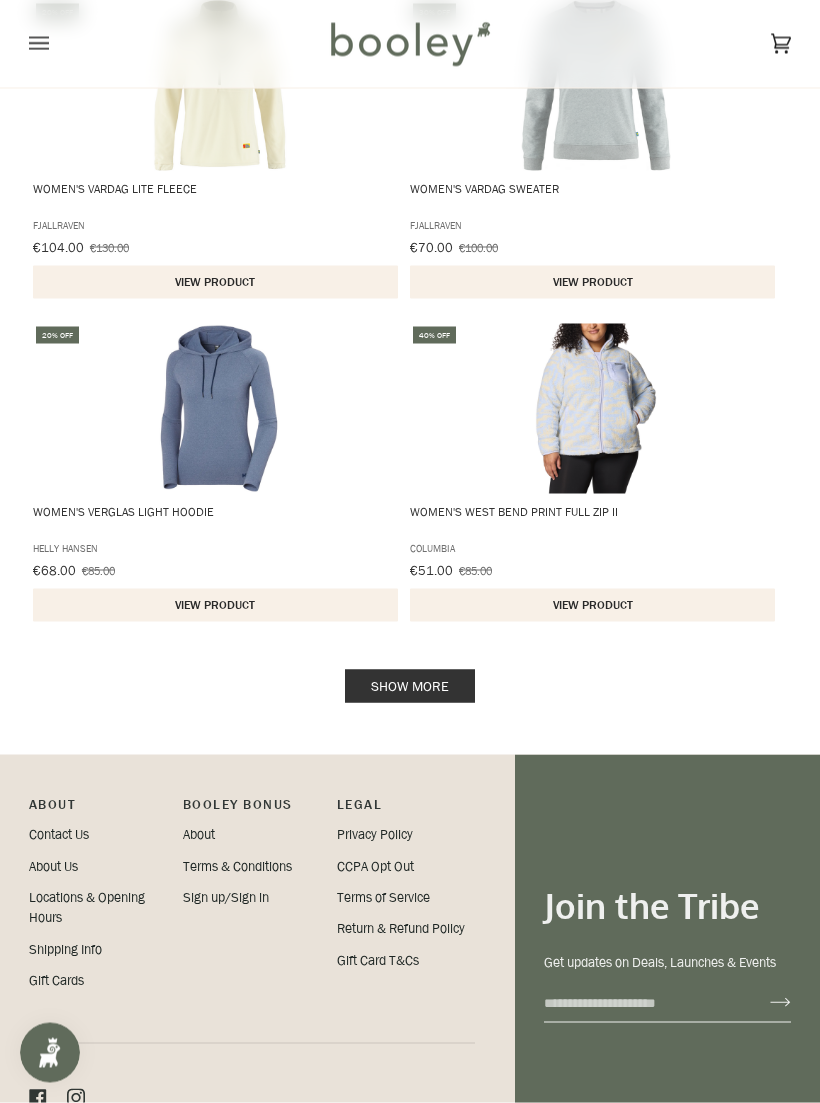 click on "Show more" at bounding box center [410, 686] 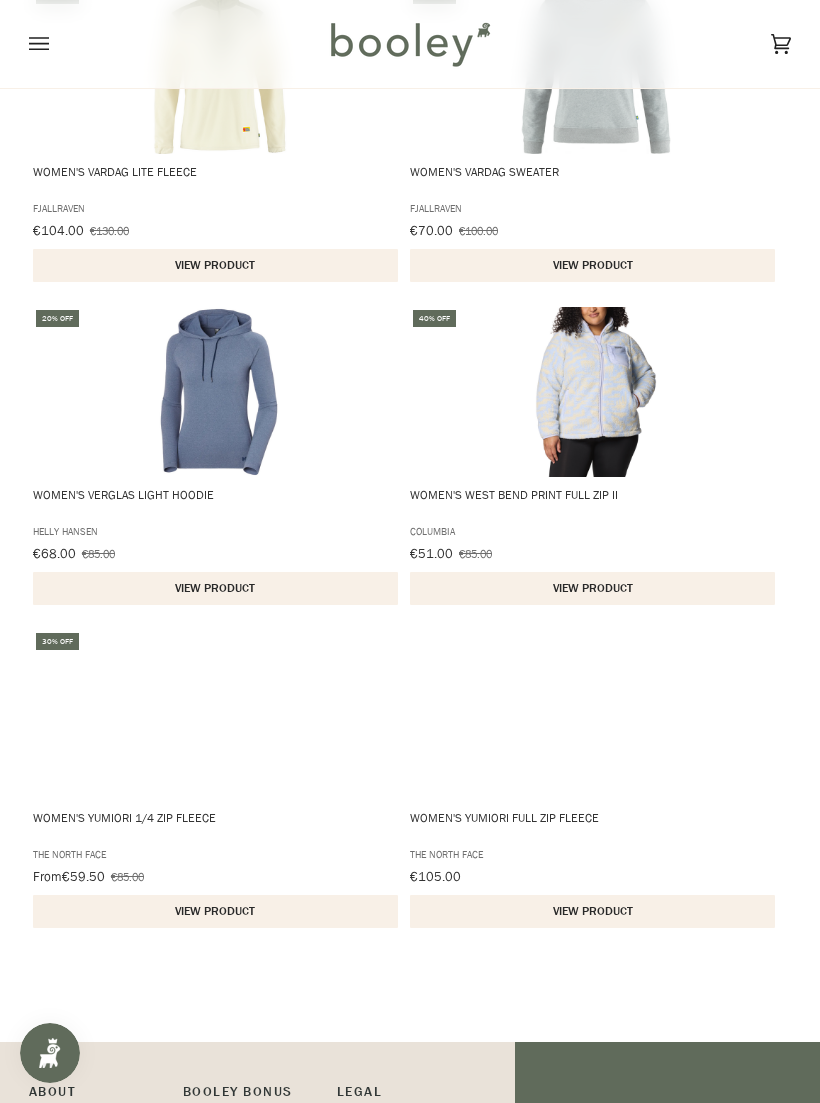 scroll, scrollTop: 6202, scrollLeft: 0, axis: vertical 